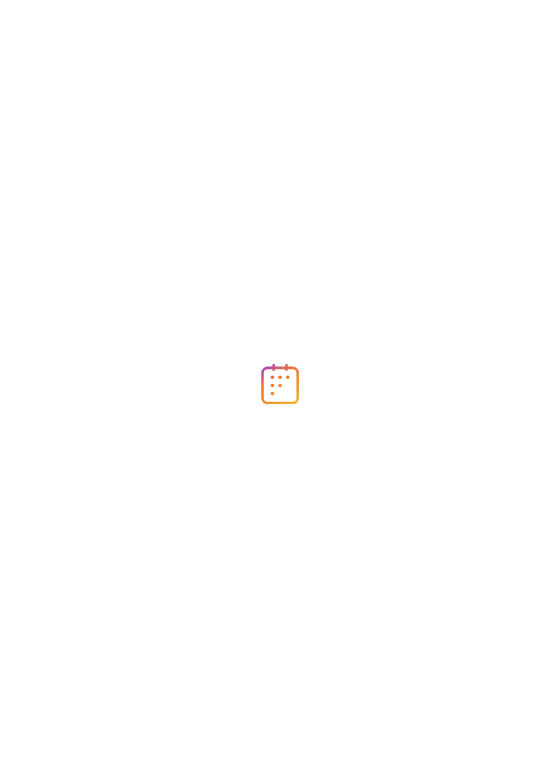 scroll, scrollTop: 0, scrollLeft: 0, axis: both 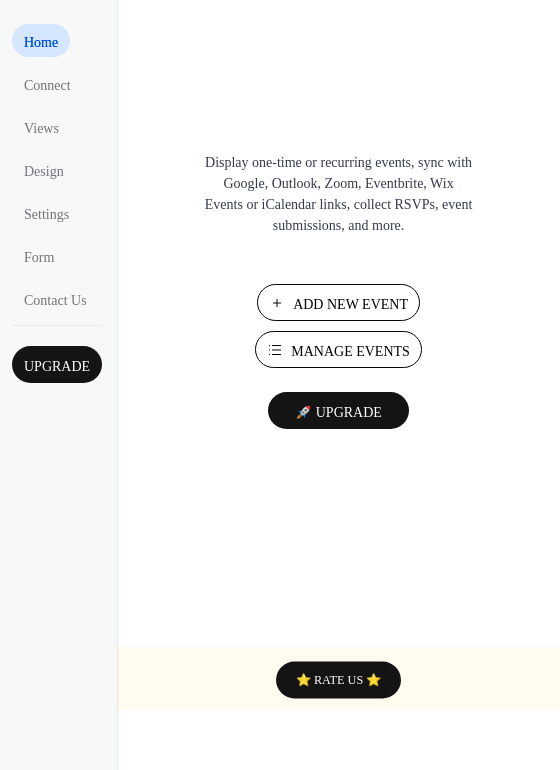 click on "Add New Event" at bounding box center [350, 304] 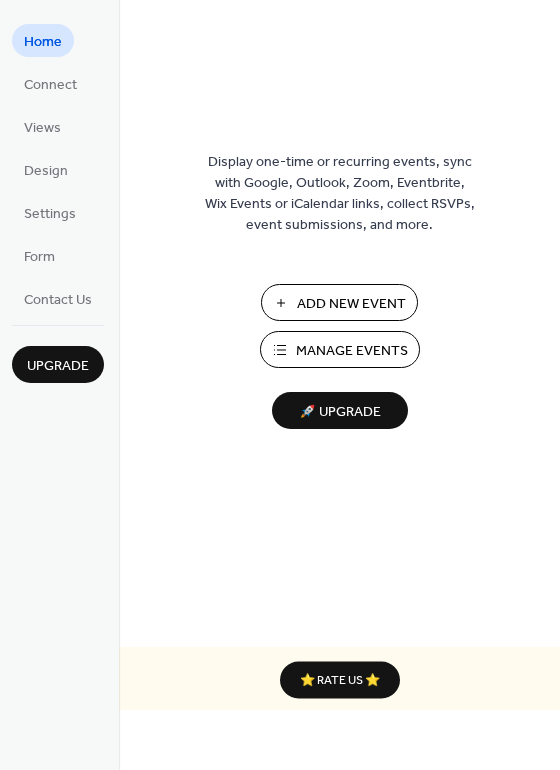 click on "Add New Event" at bounding box center [351, 304] 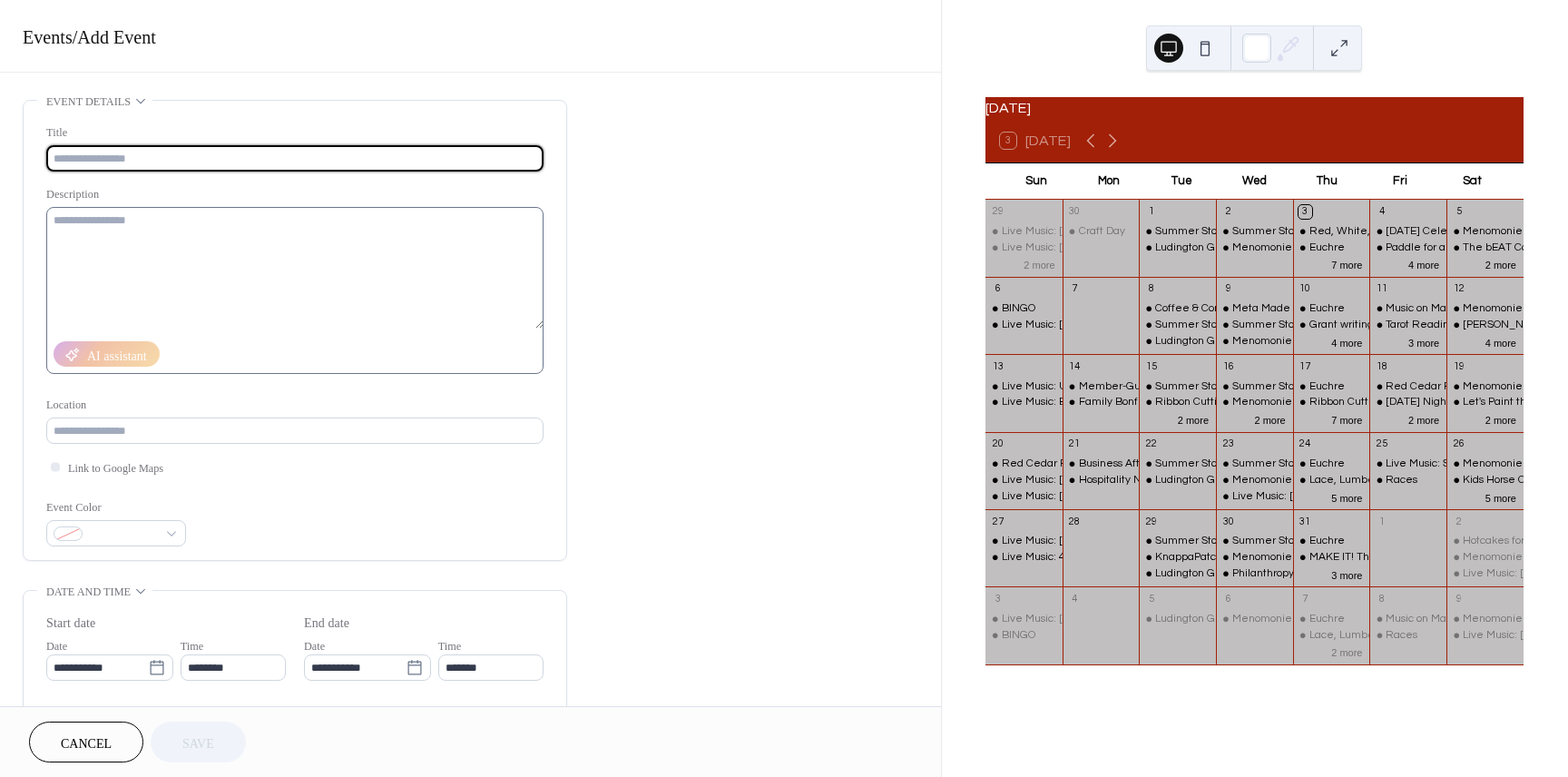 scroll, scrollTop: 0, scrollLeft: 0, axis: both 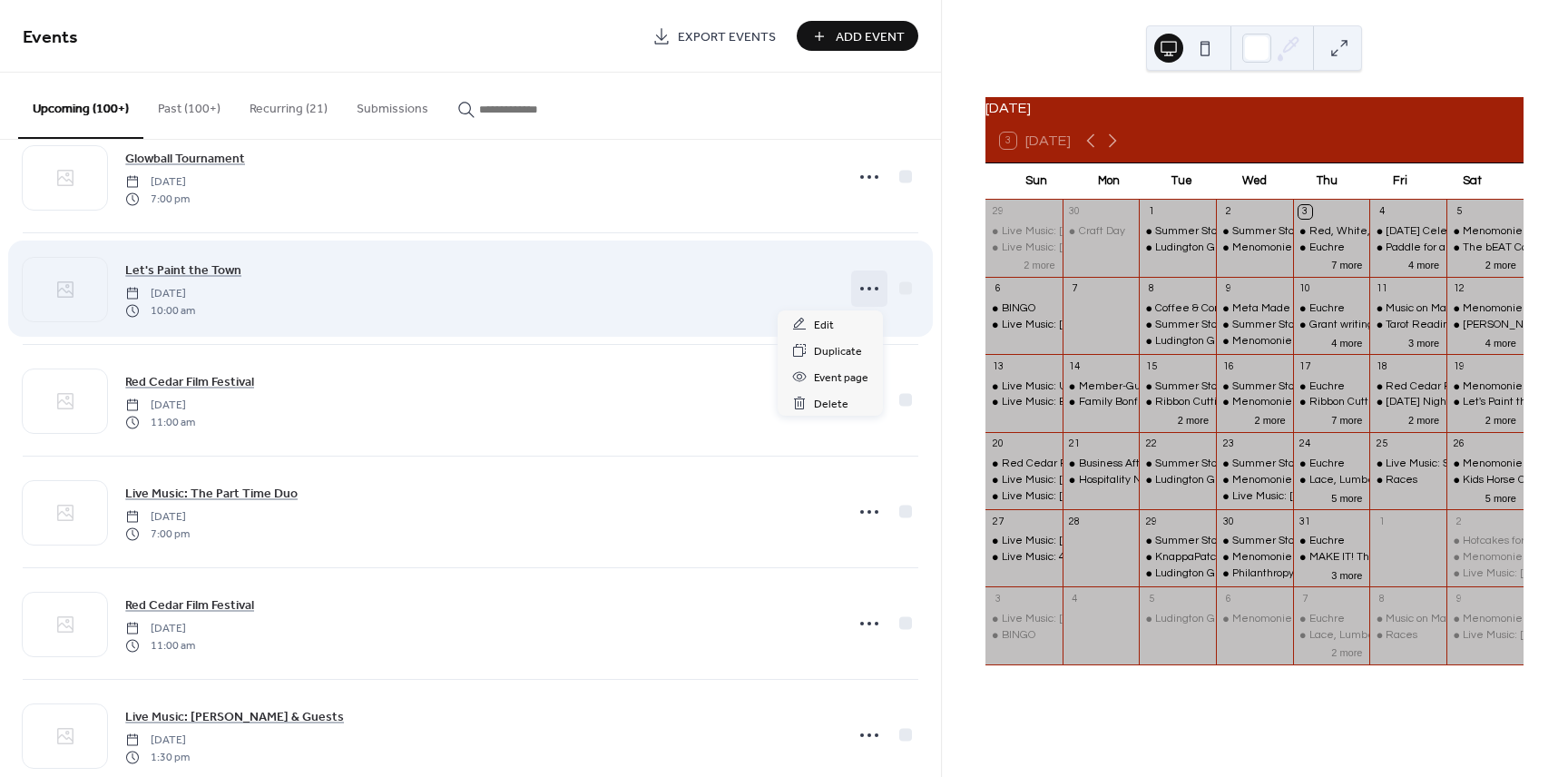 click 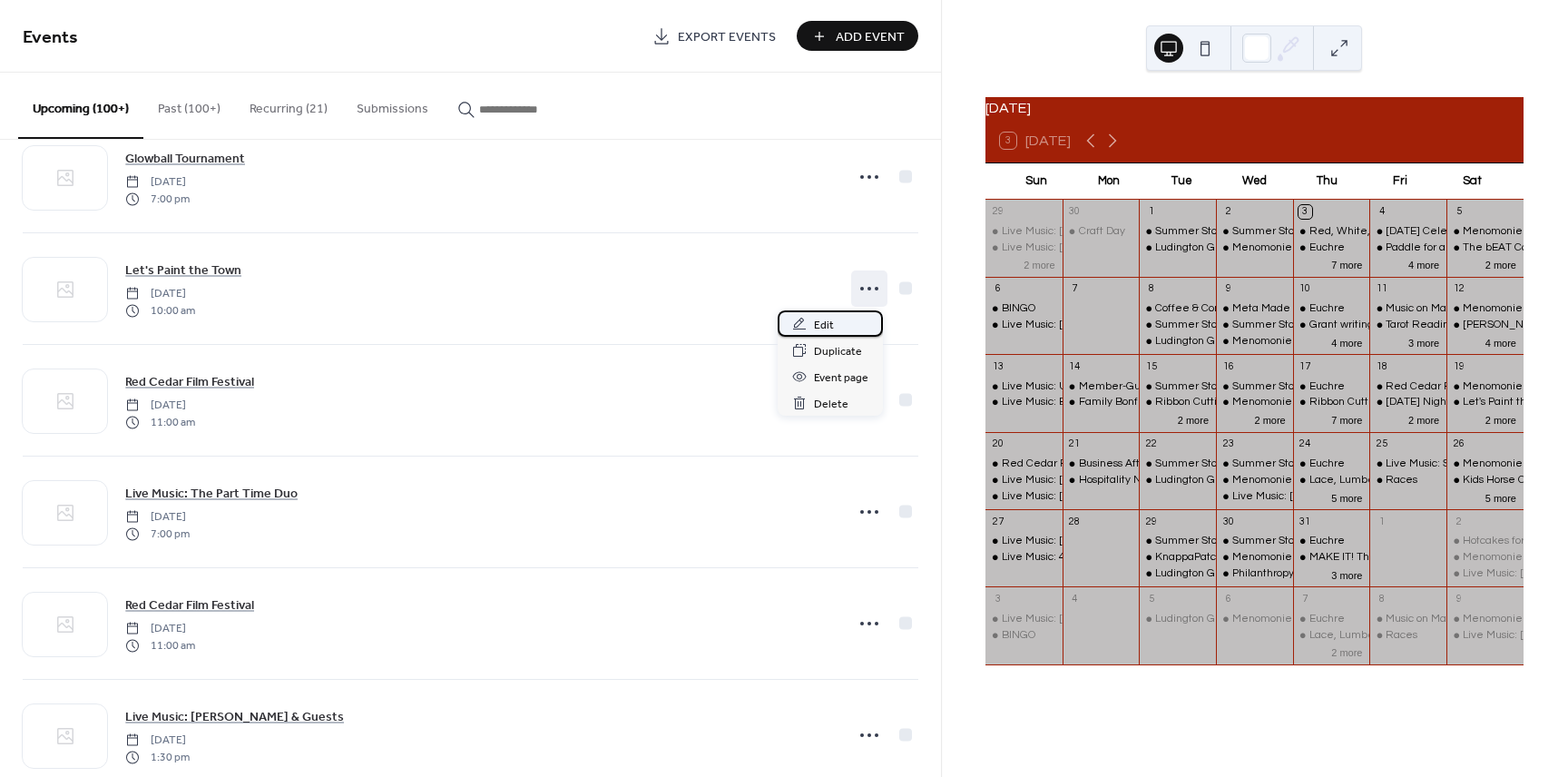 click on "Edit" at bounding box center [824, 325] 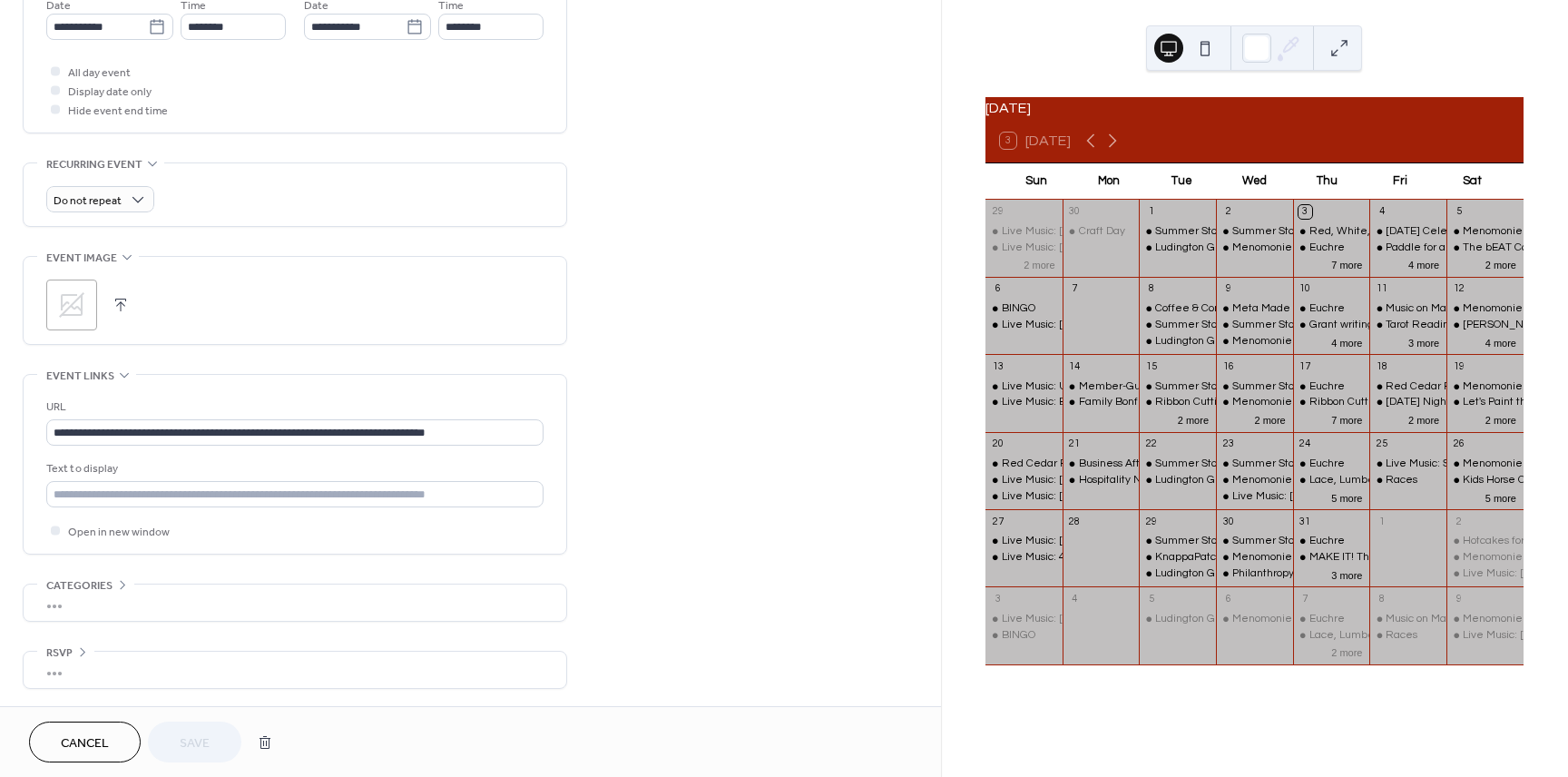 scroll, scrollTop: 642, scrollLeft: 0, axis: vertical 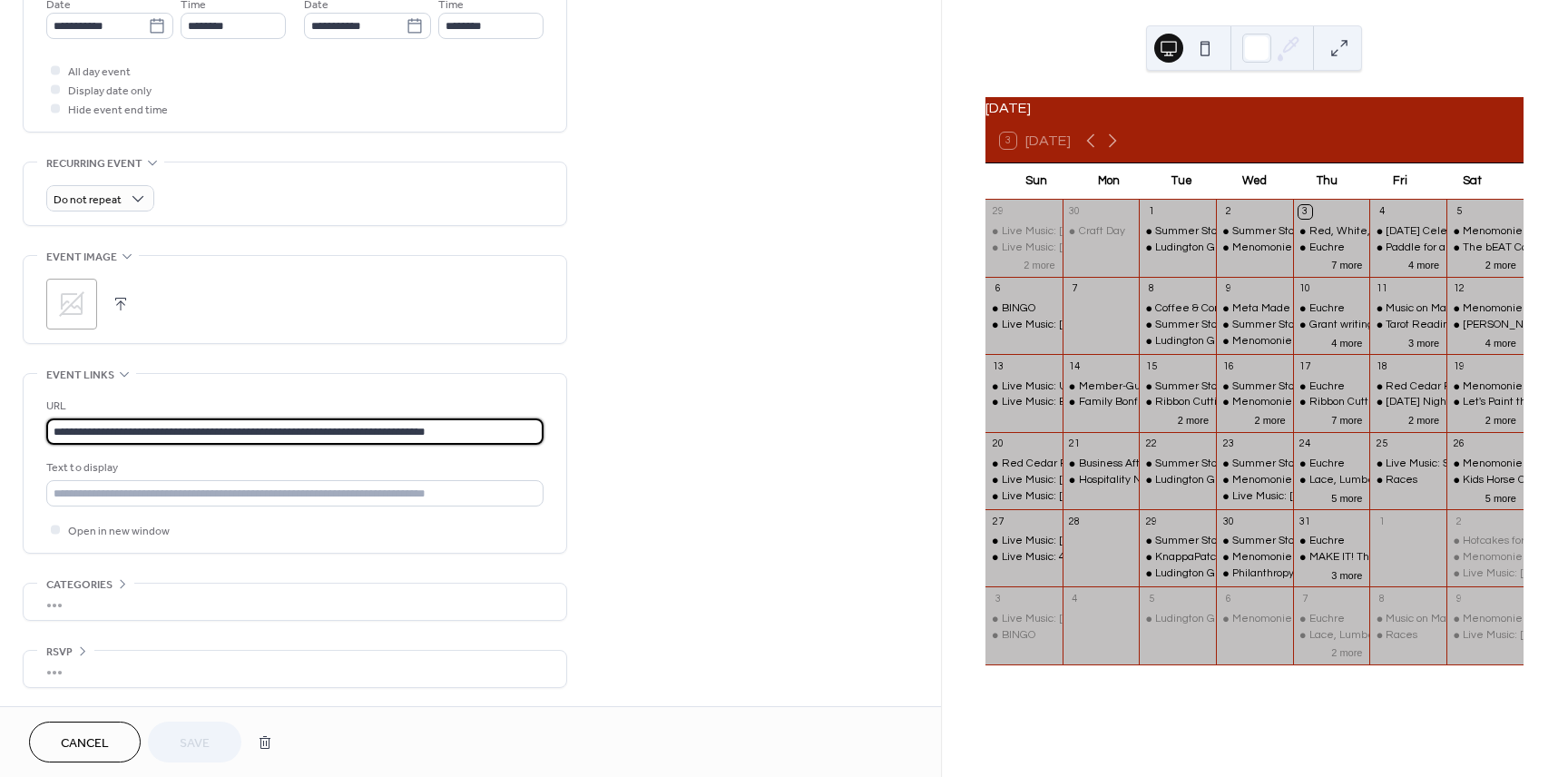 drag, startPoint x: 506, startPoint y: 433, endPoint x: 30, endPoint y: 426, distance: 476.051 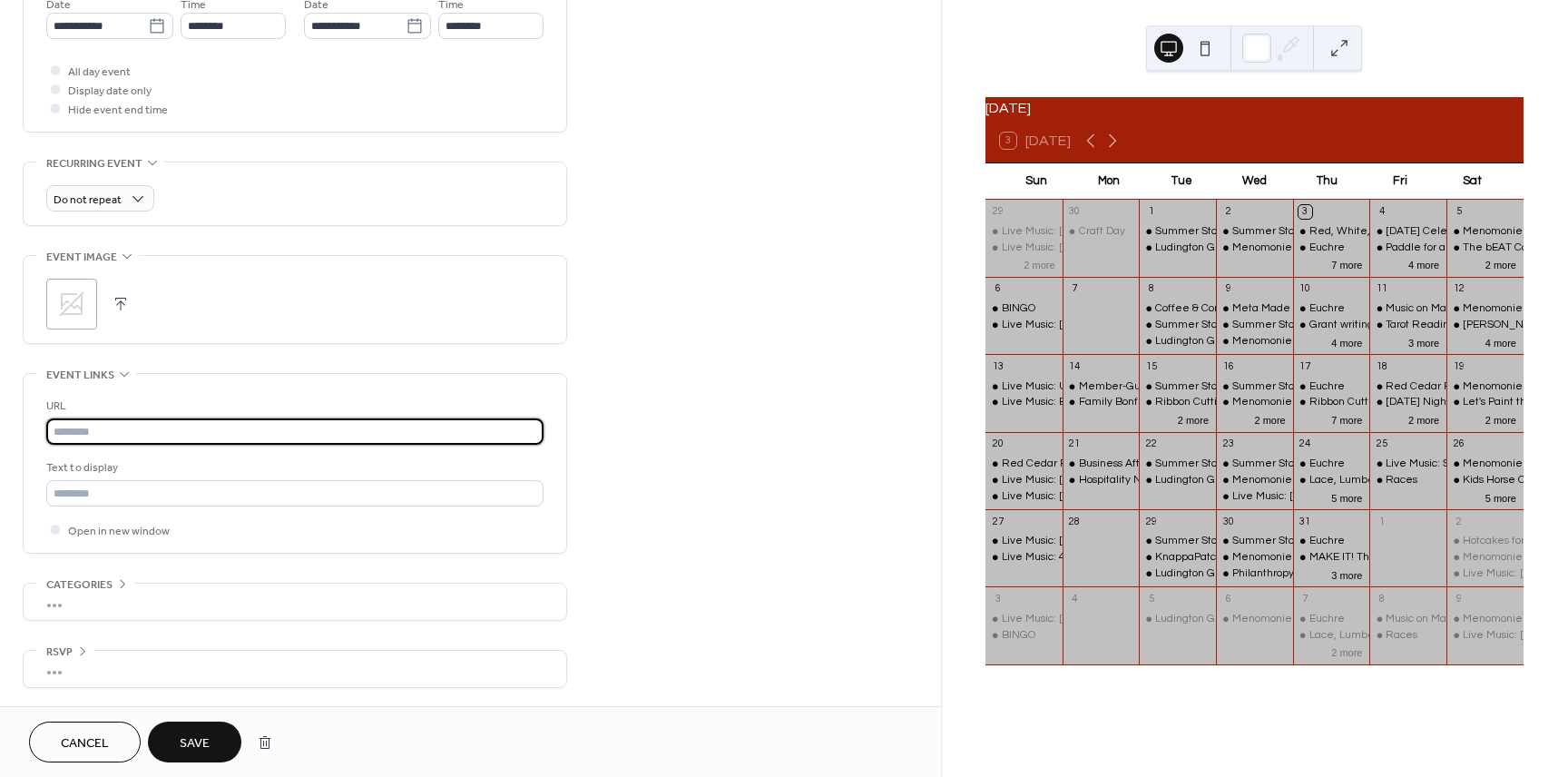 paste on "**********" 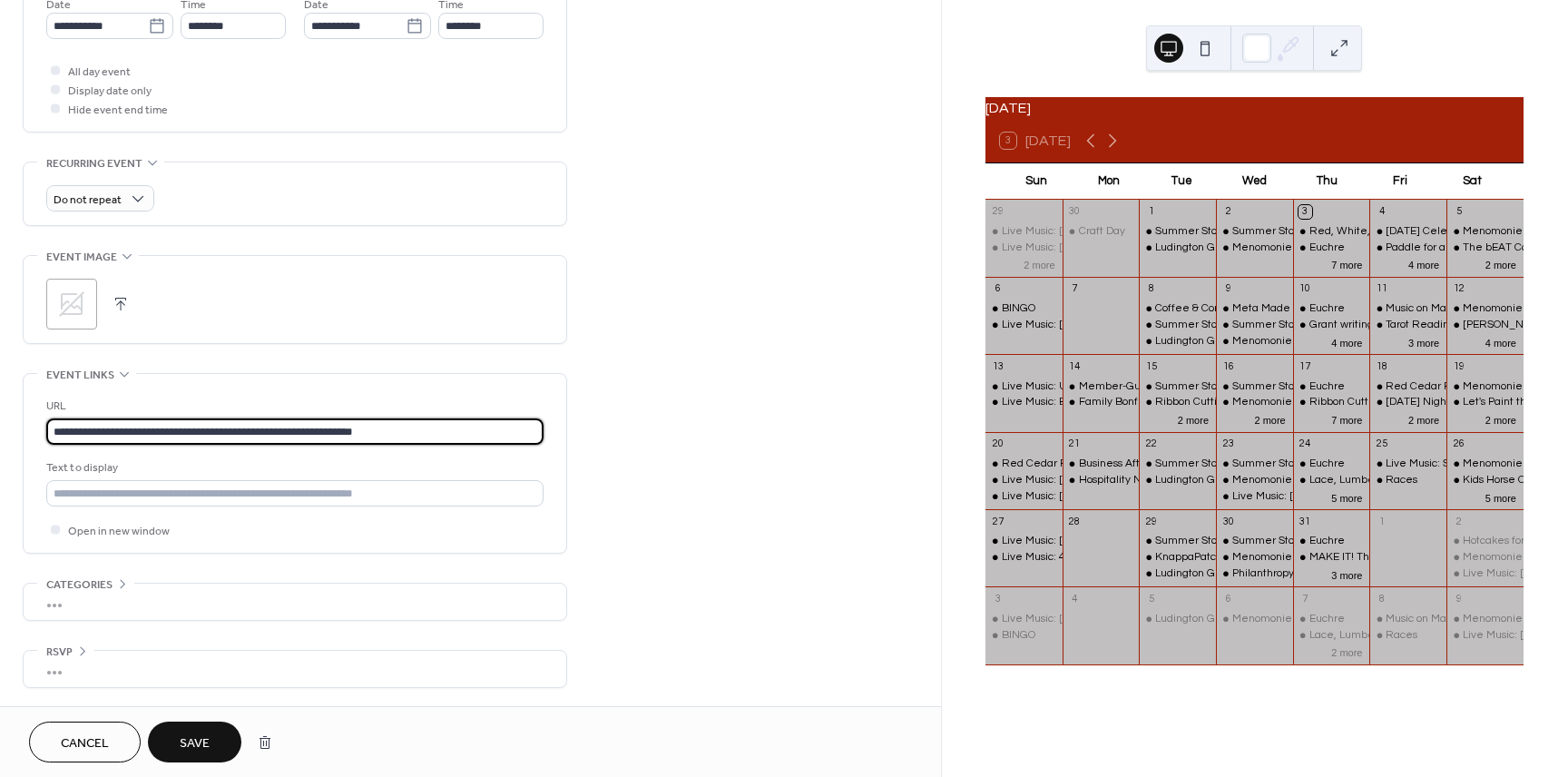 type on "**********" 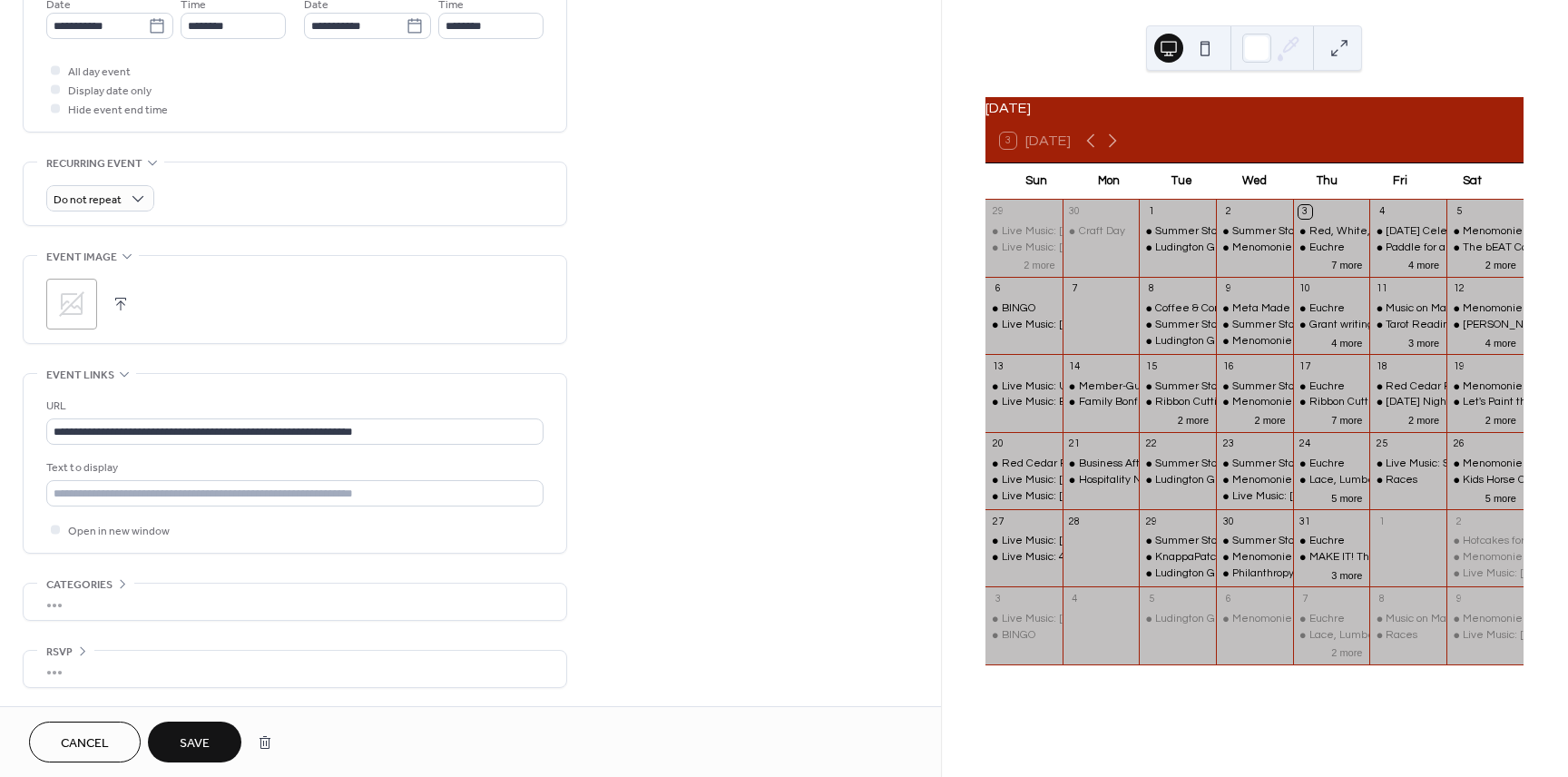 click on "Save" at bounding box center [194, 742] 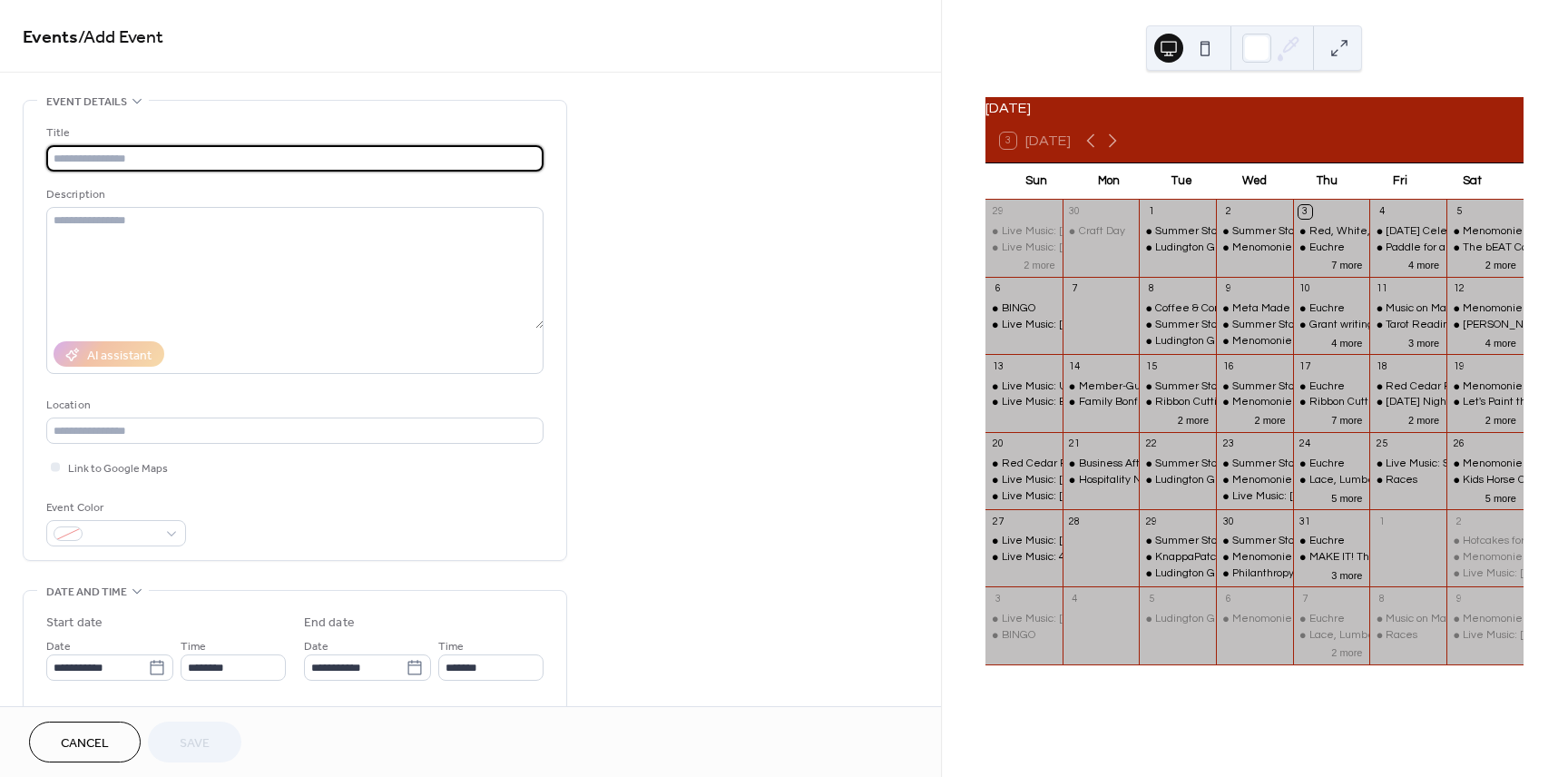 scroll, scrollTop: 0, scrollLeft: 0, axis: both 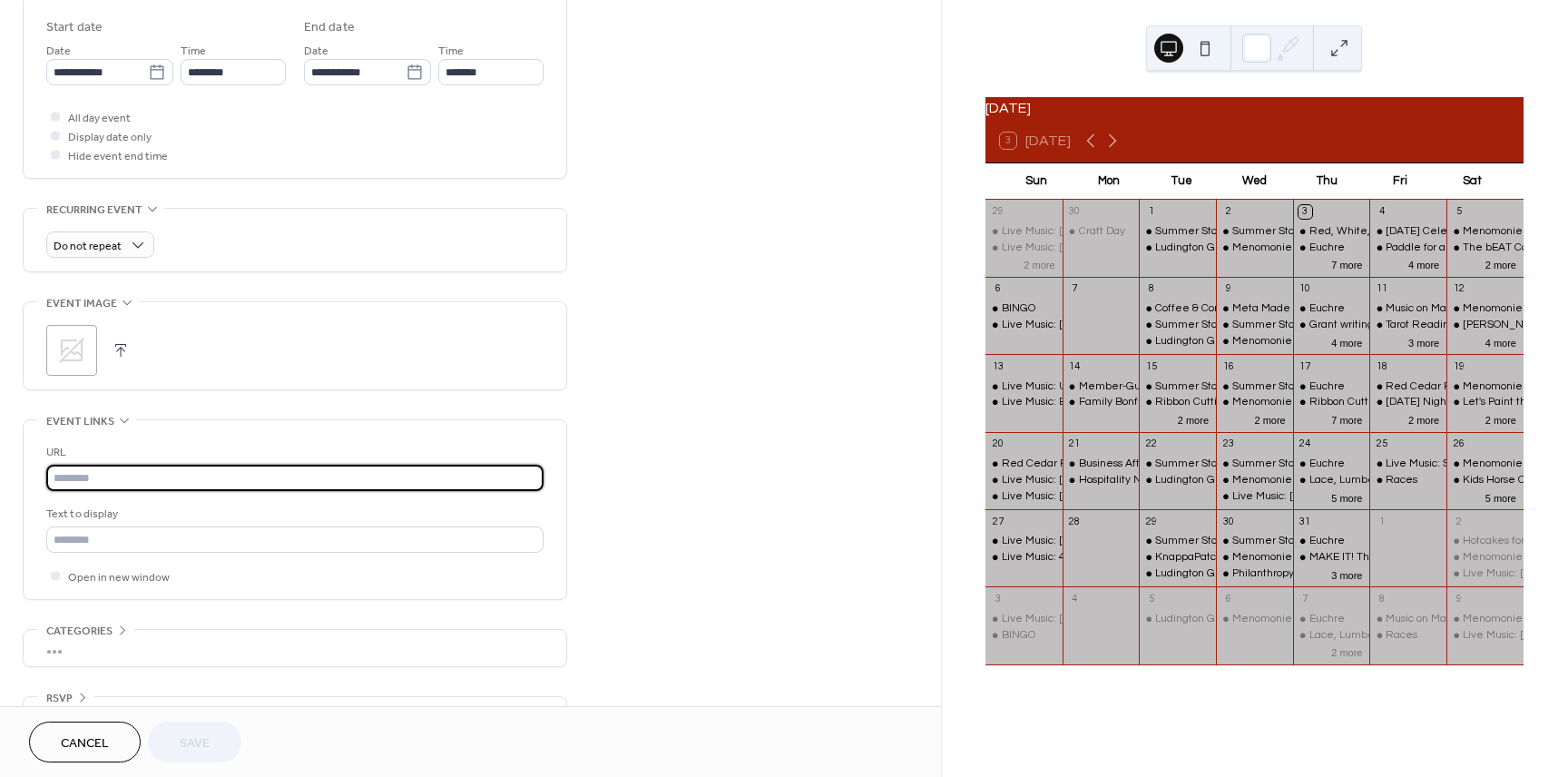 paste on "**********" 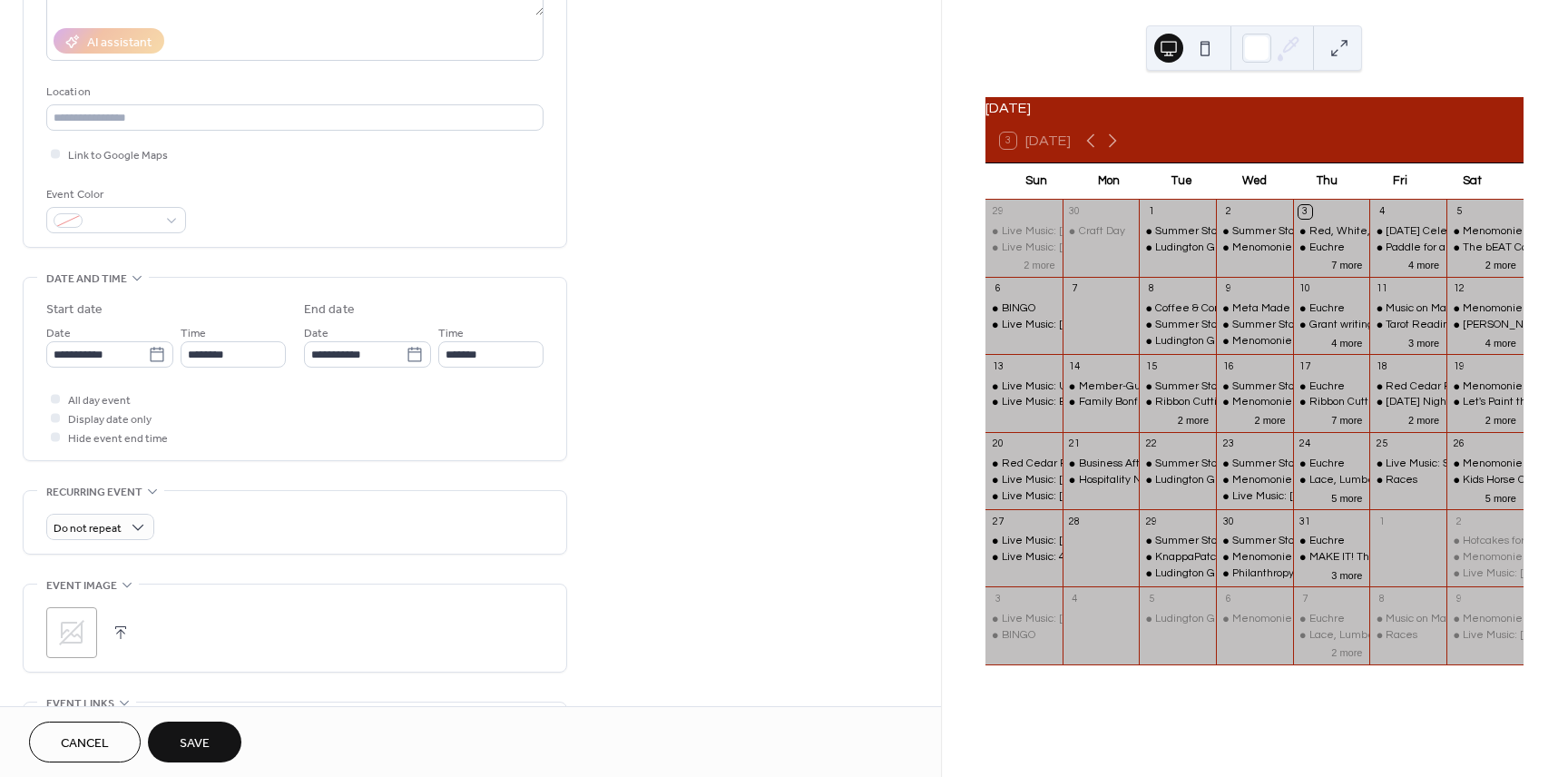 scroll, scrollTop: 307, scrollLeft: 0, axis: vertical 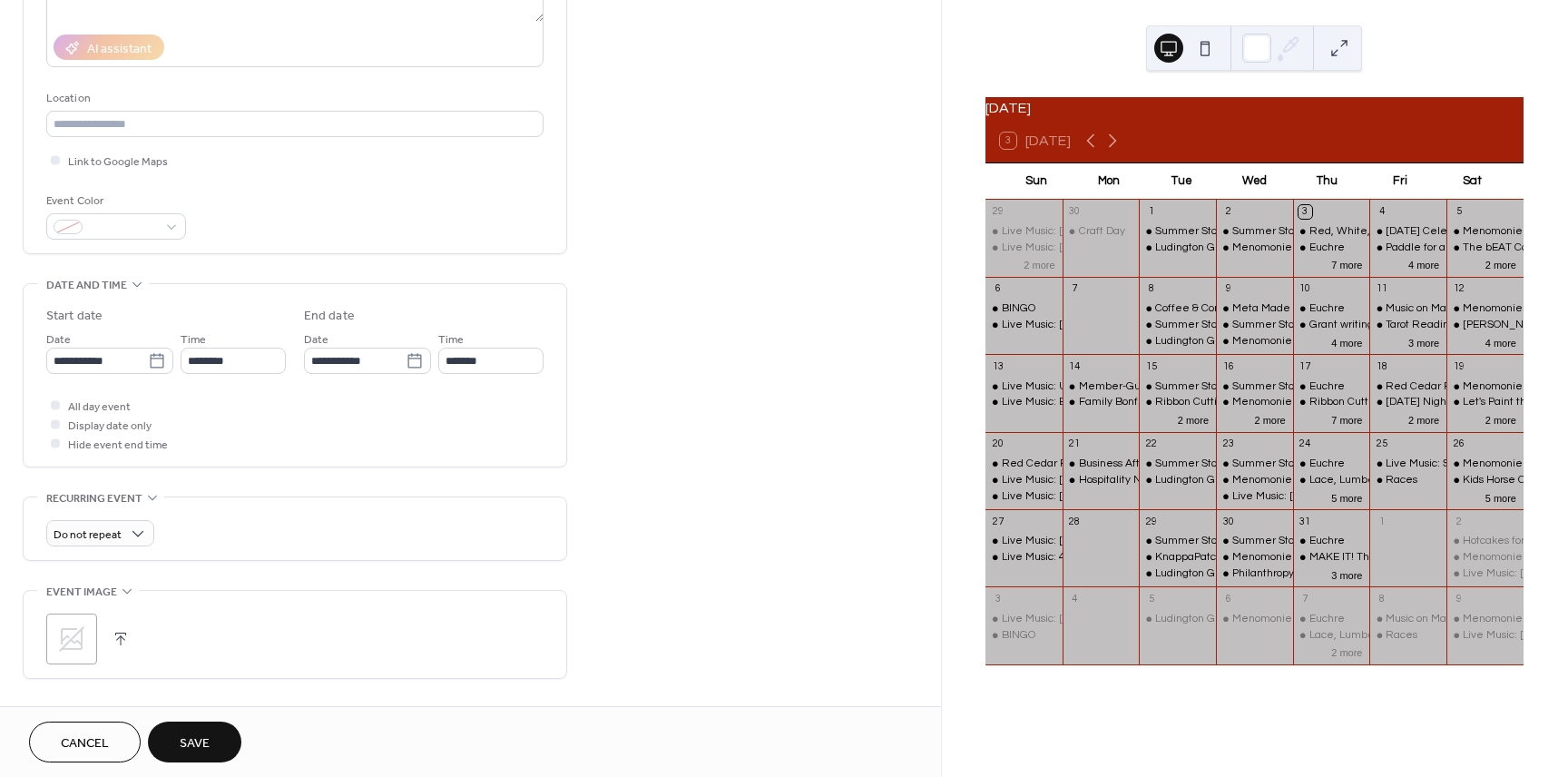 type on "**********" 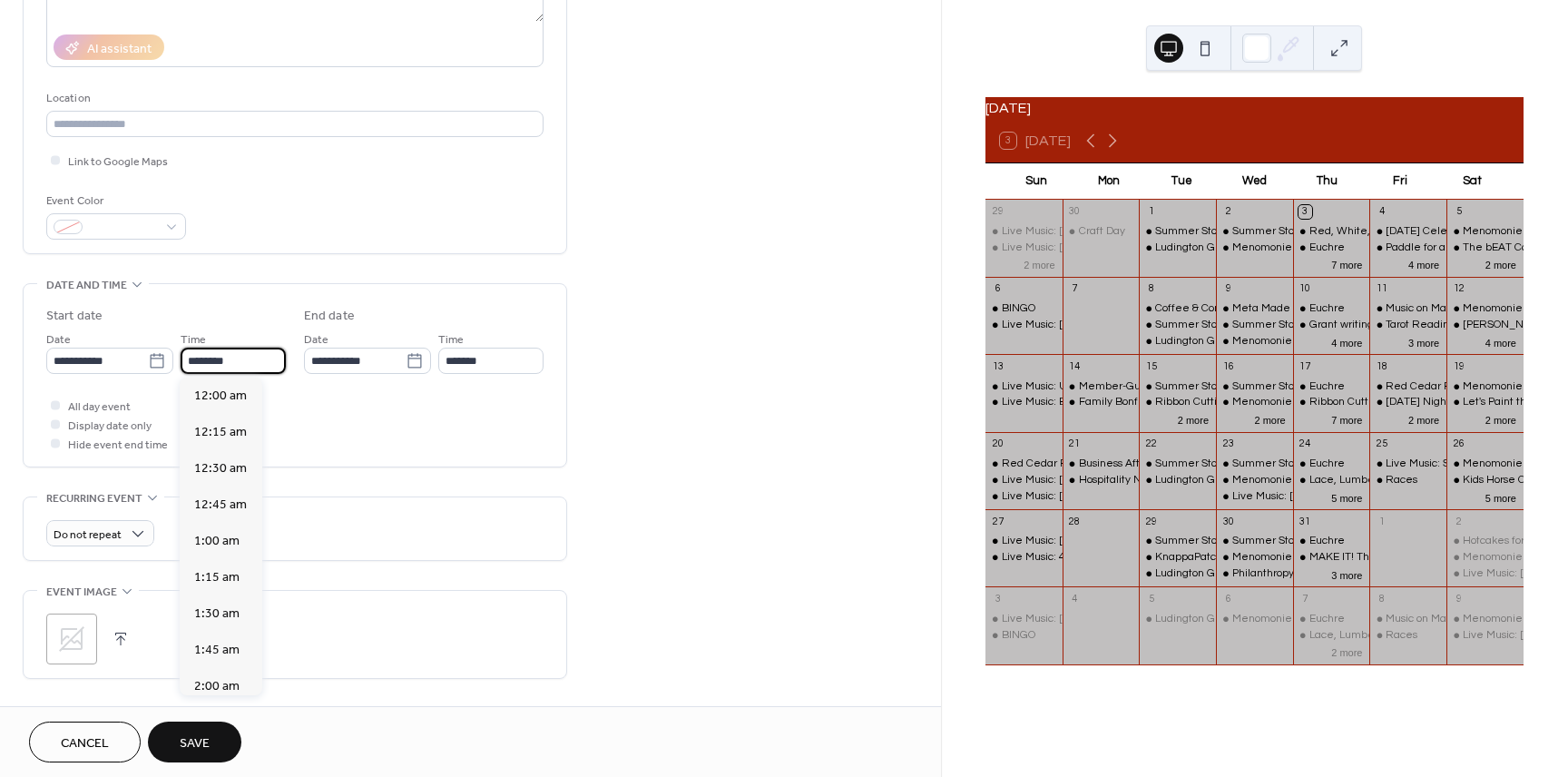 click on "********" at bounding box center (233, 360) 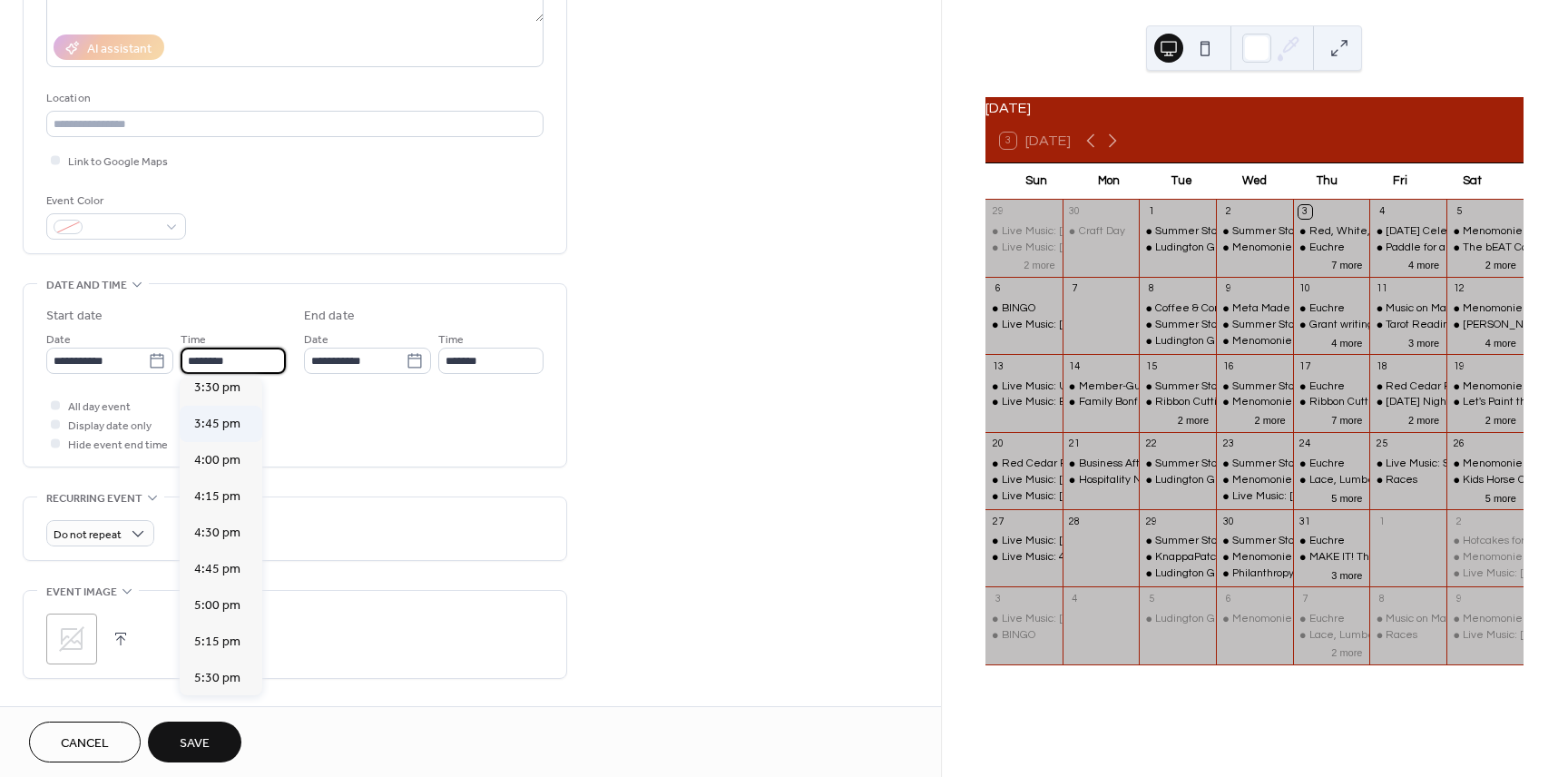 scroll, scrollTop: 2385, scrollLeft: 0, axis: vertical 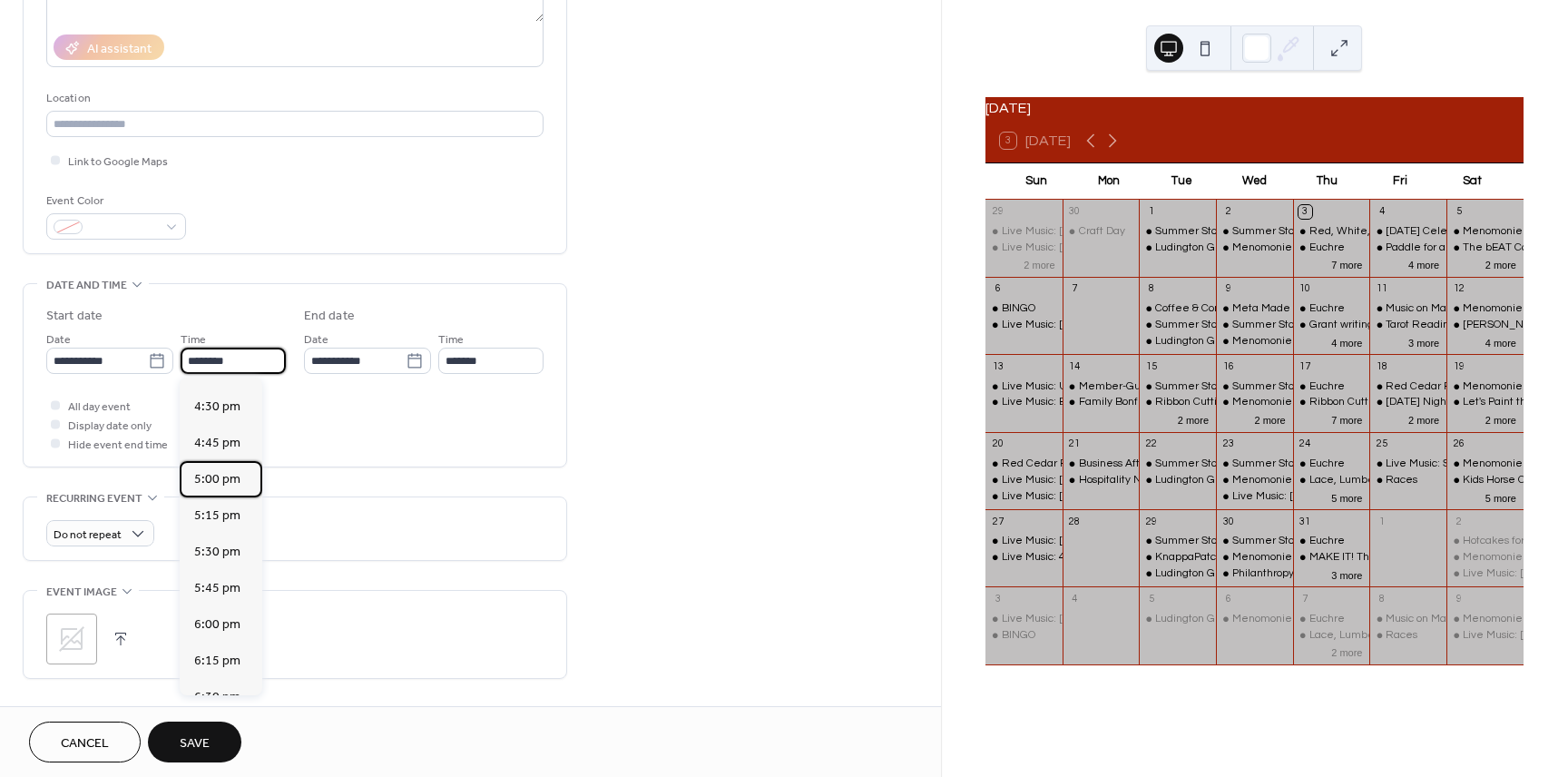 click on "5:00 pm" at bounding box center [217, 479] 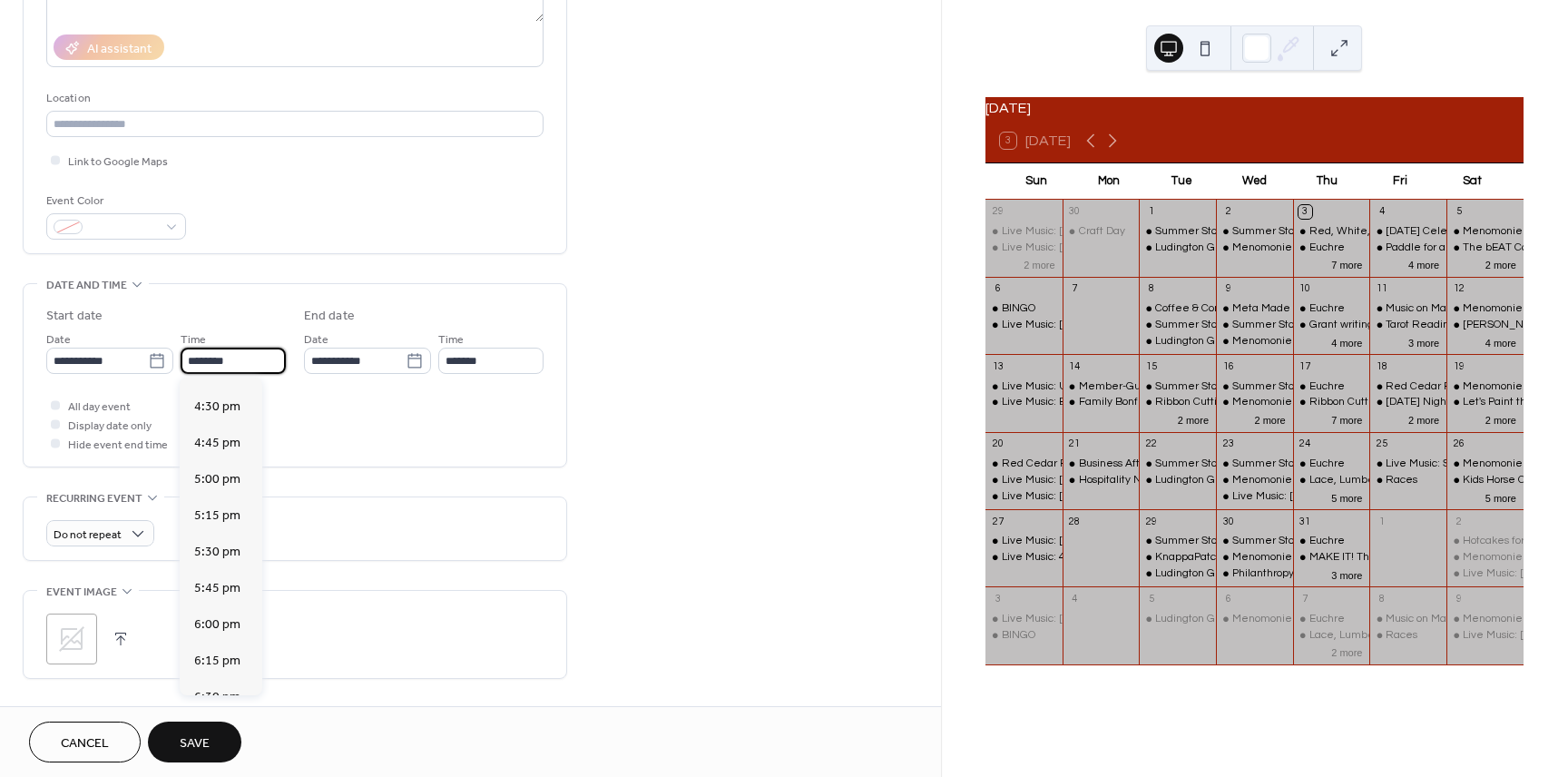 type on "*******" 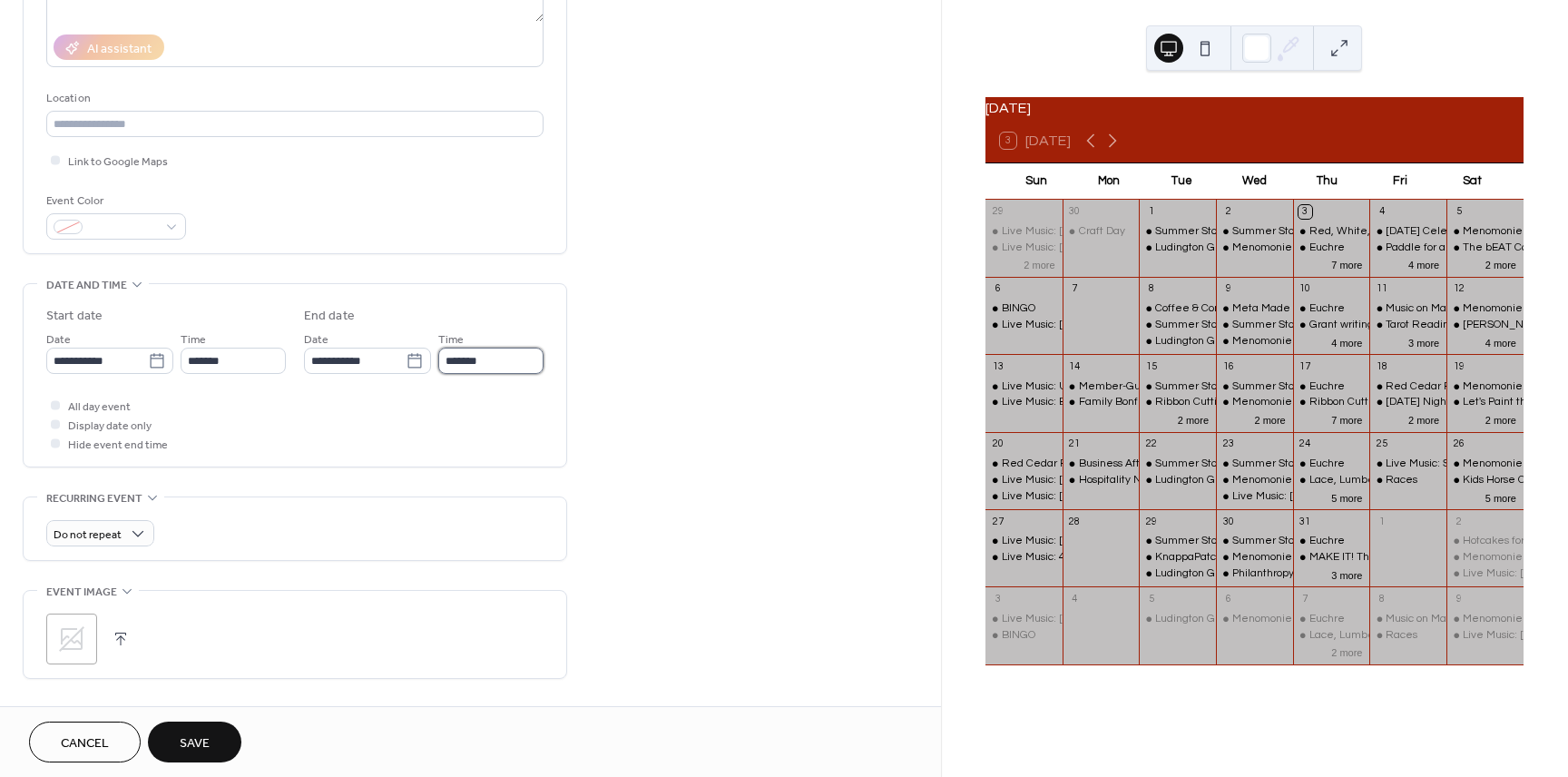 click on "*******" at bounding box center (491, 360) 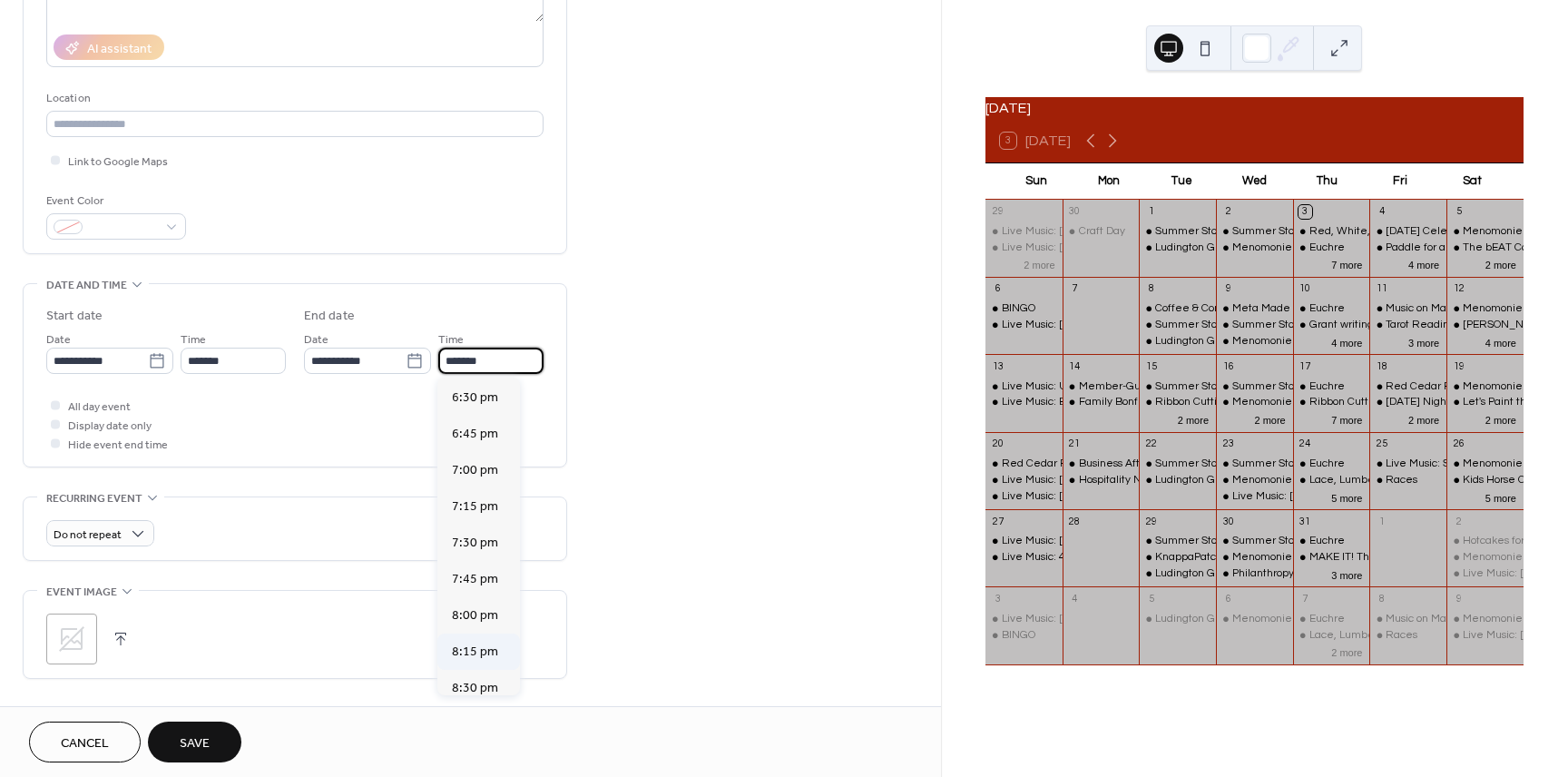 scroll, scrollTop: 182, scrollLeft: 0, axis: vertical 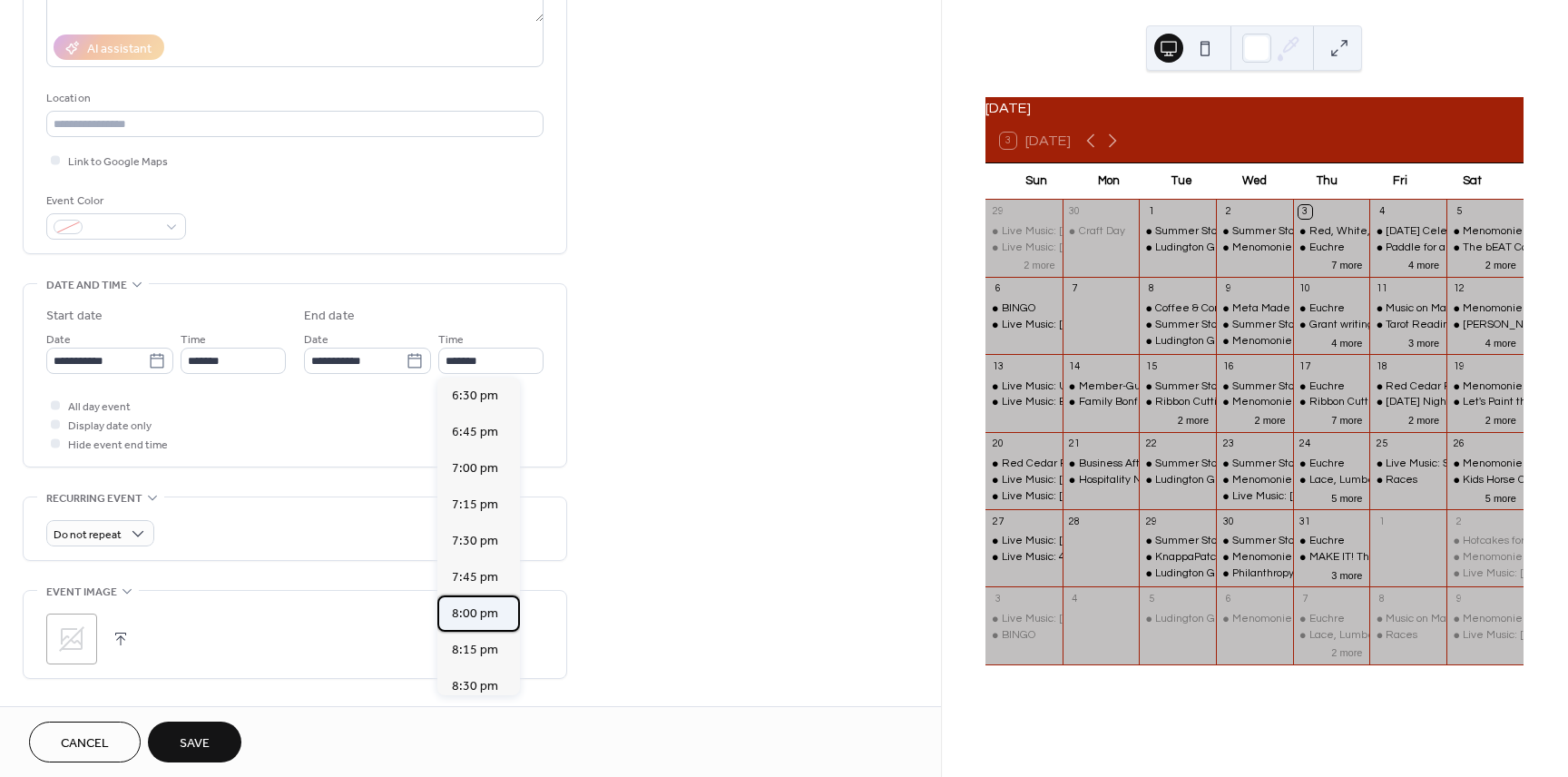 click on "8:00 pm" at bounding box center (475, 614) 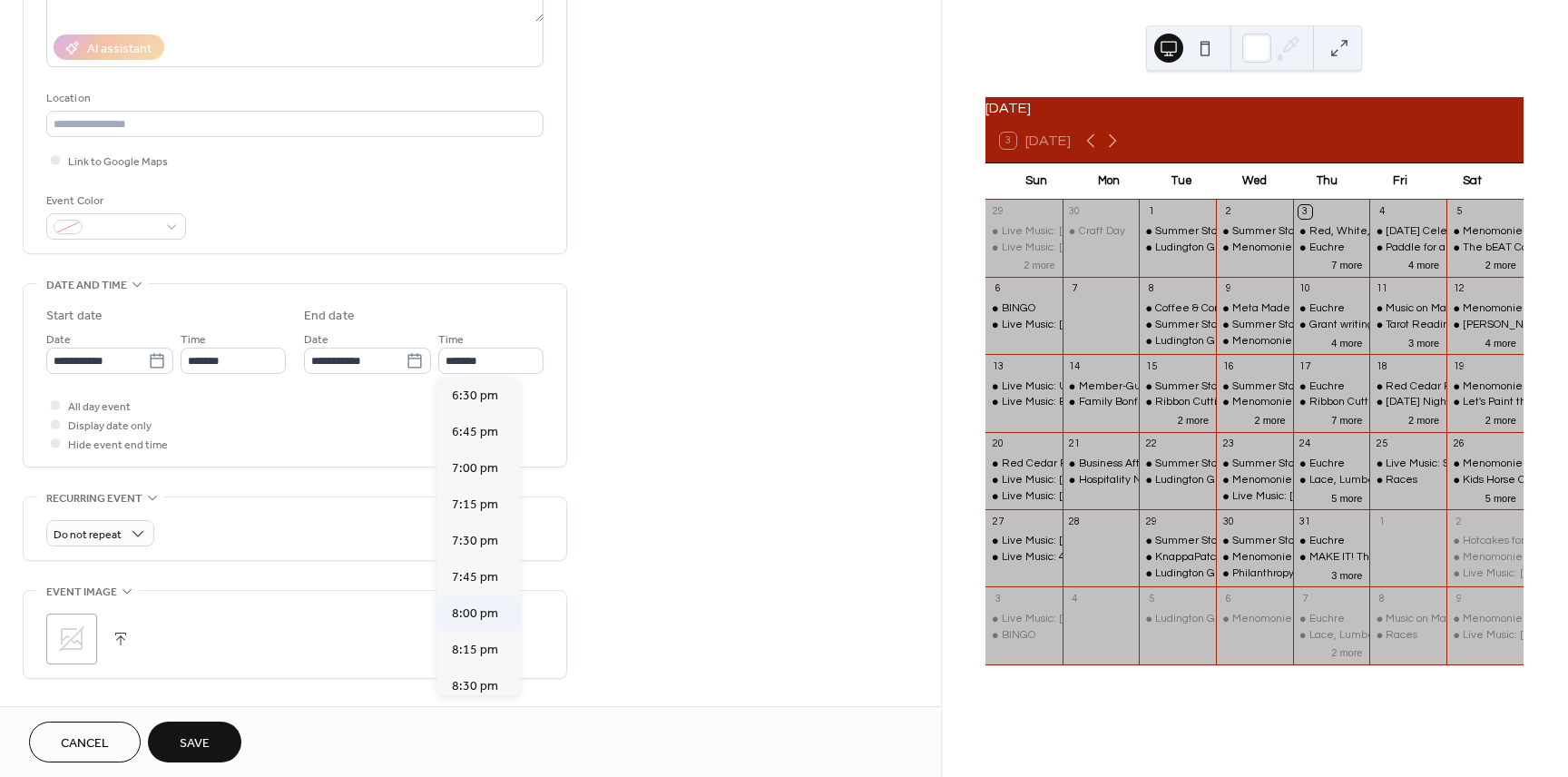 type on "*******" 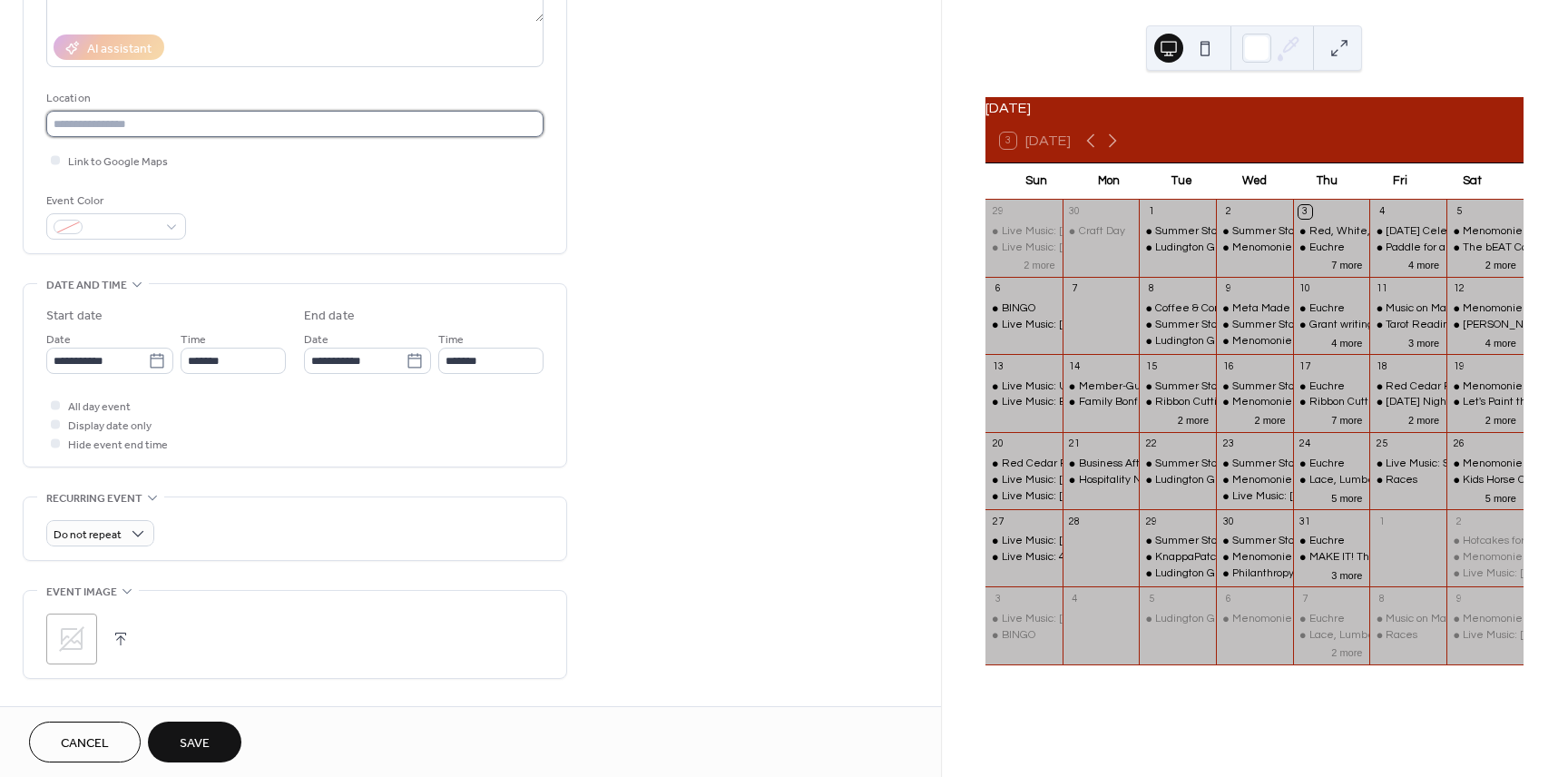 click at bounding box center (295, 123) 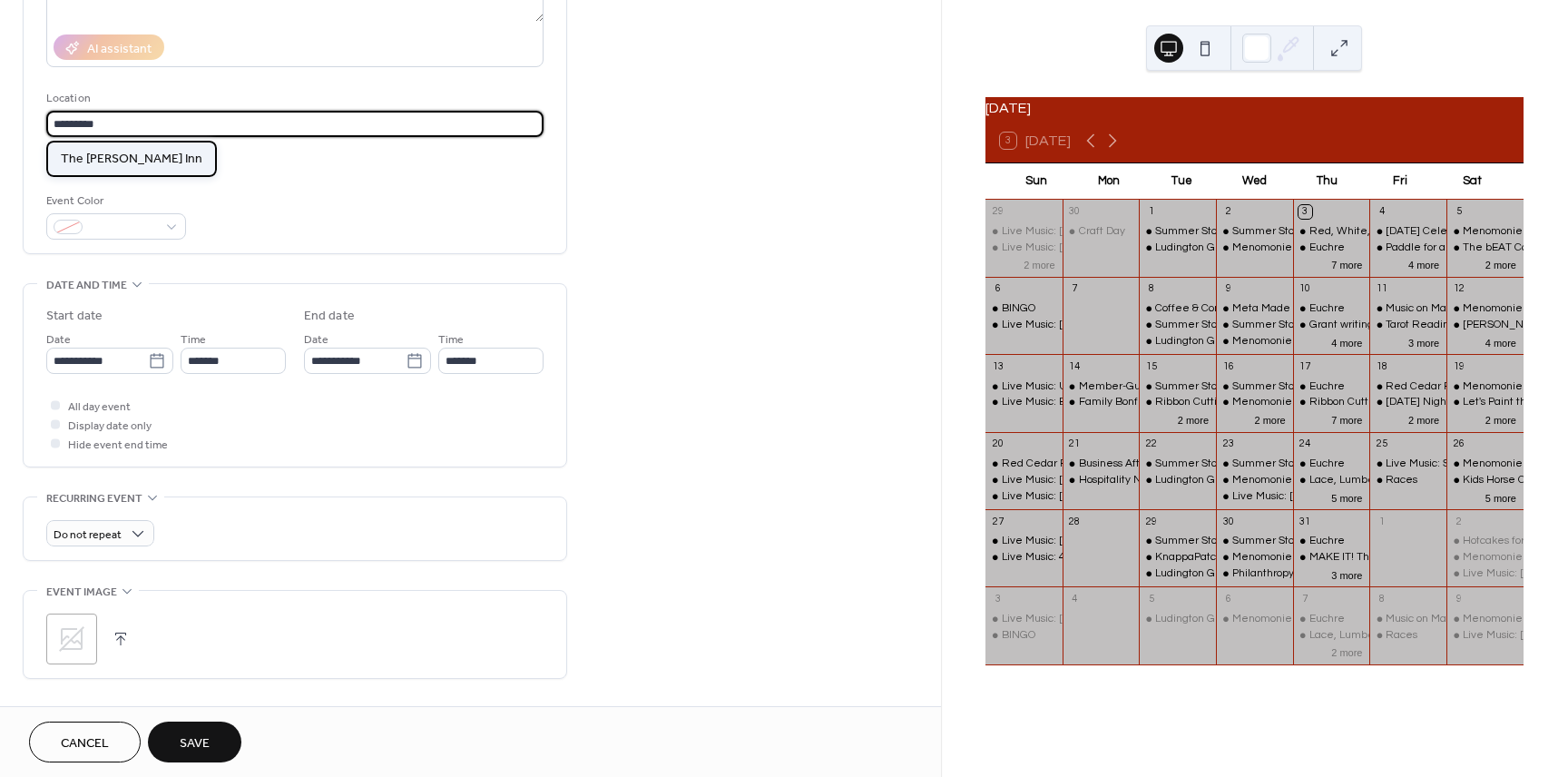 click on "The Nichol Inn" at bounding box center [132, 159] 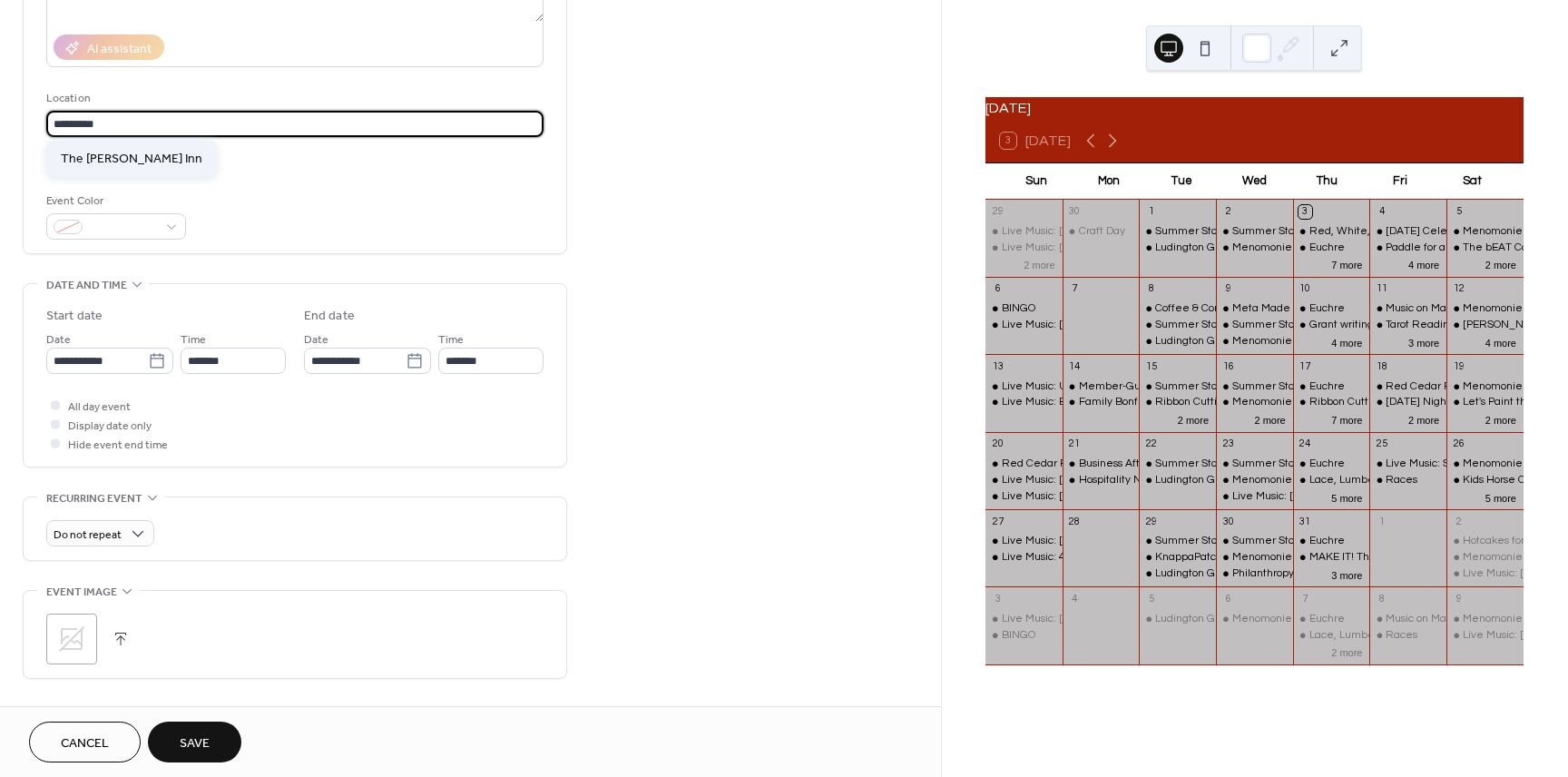 type on "**********" 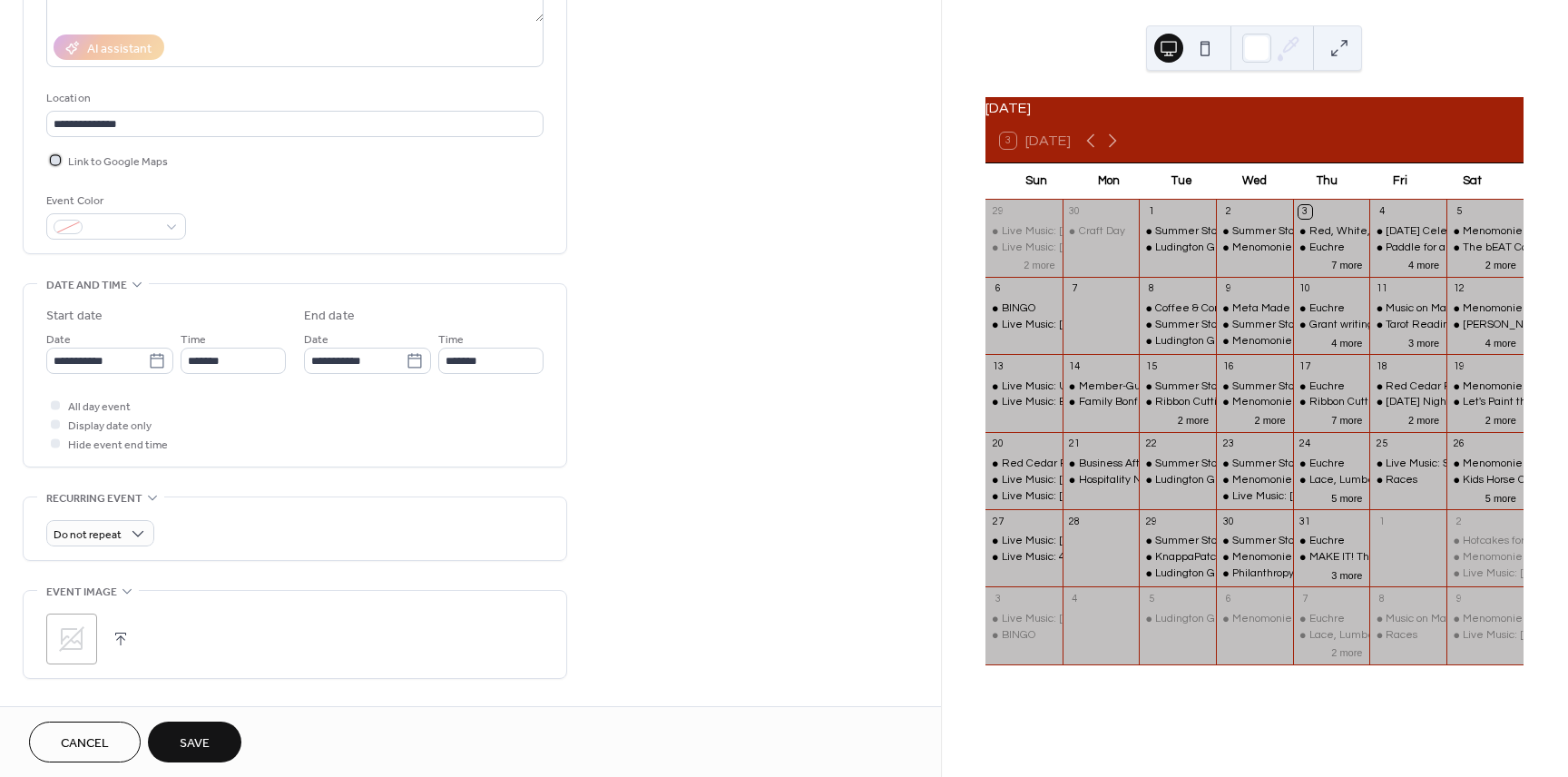 click on "Link to Google Maps" at bounding box center [118, 162] 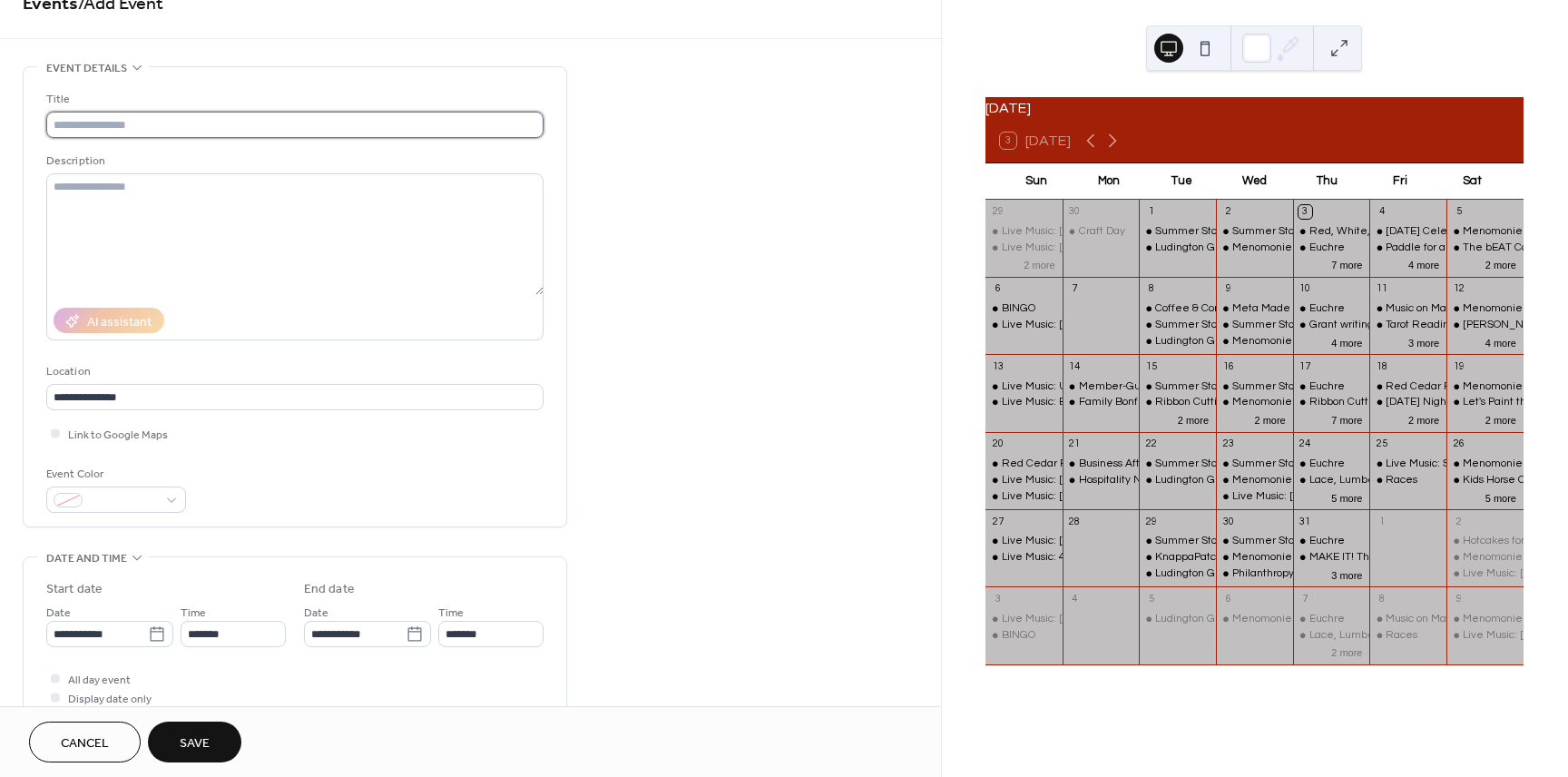 click at bounding box center [295, 124] 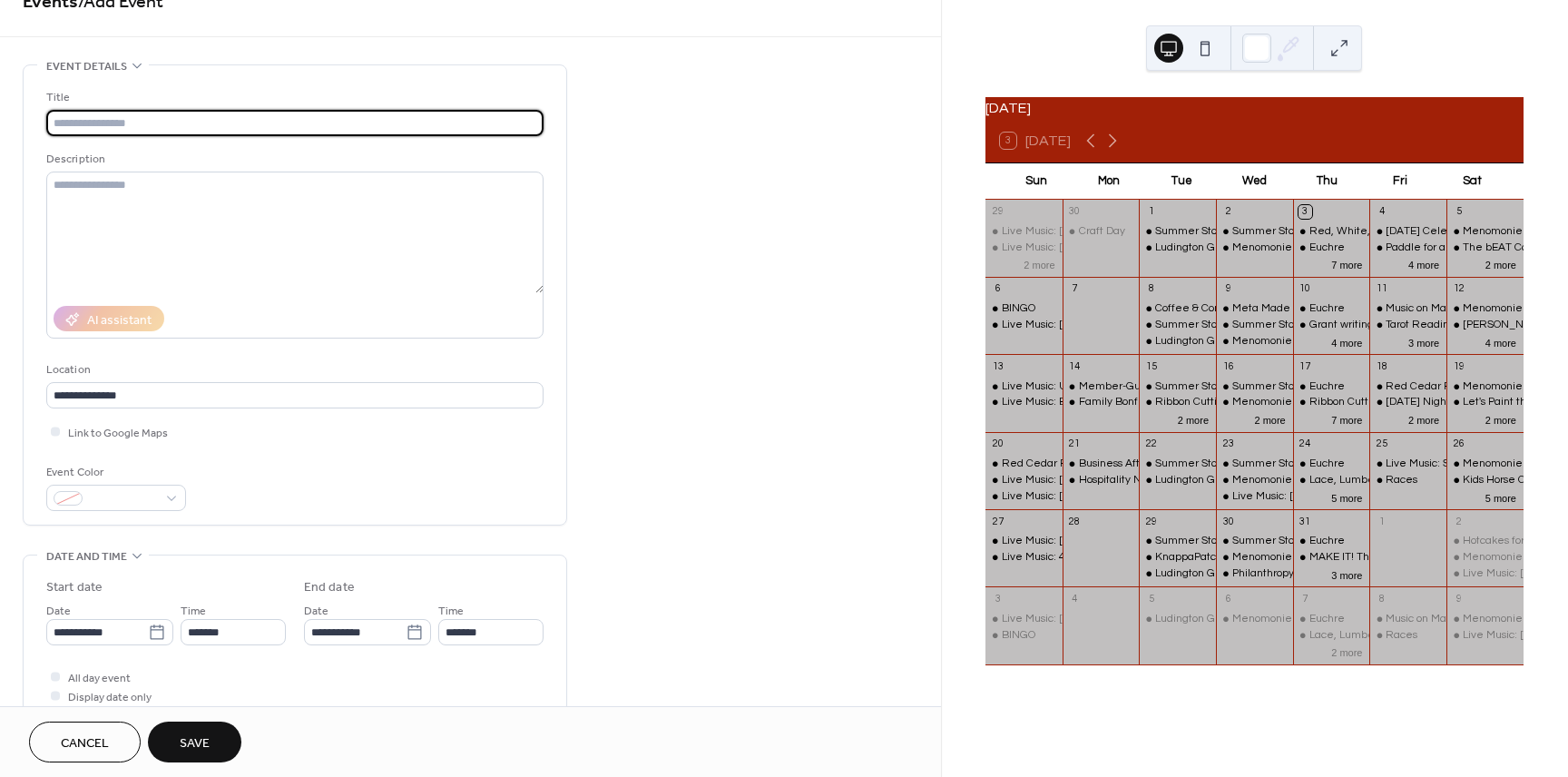 scroll, scrollTop: 37, scrollLeft: 0, axis: vertical 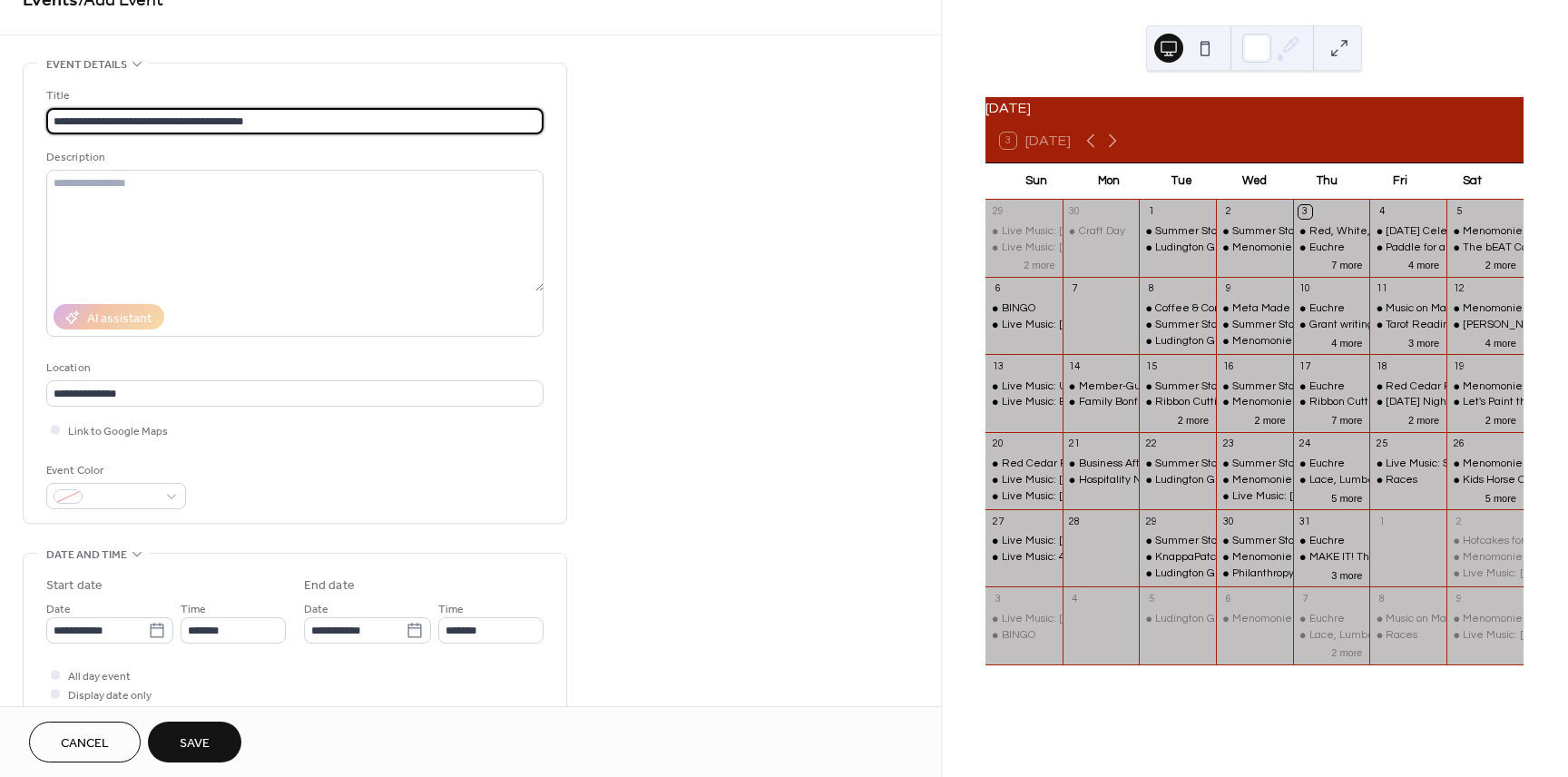 type on "**********" 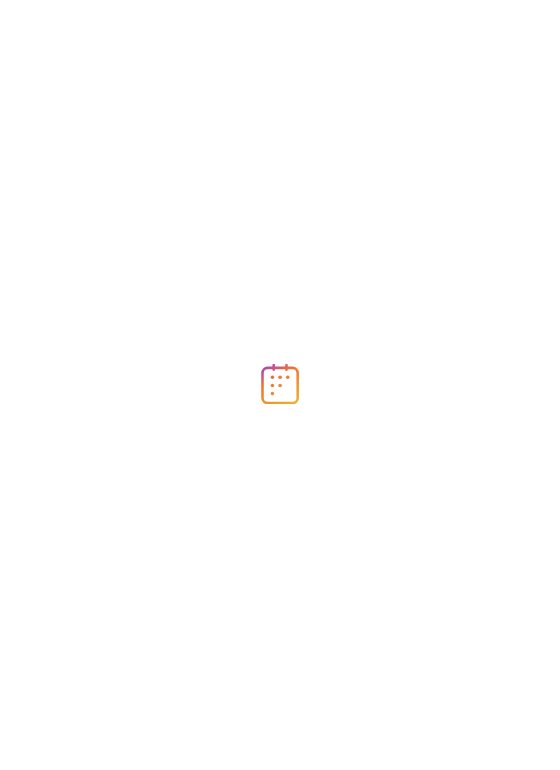 scroll, scrollTop: 0, scrollLeft: 0, axis: both 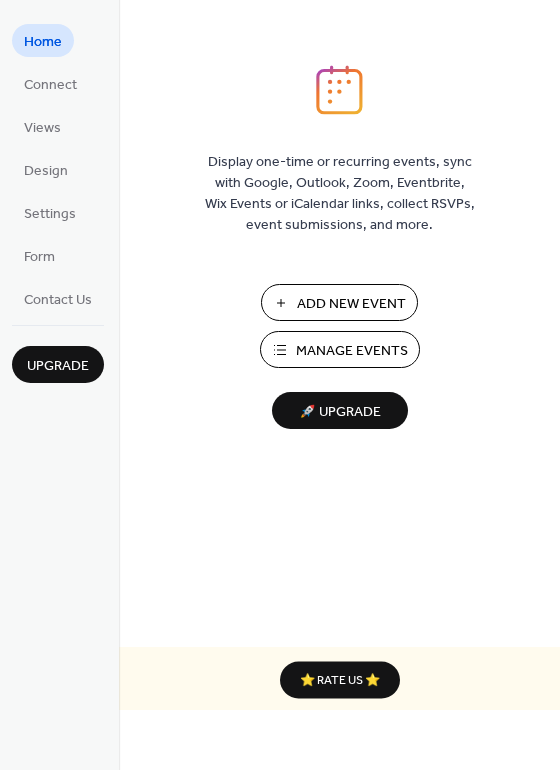 click on "Add New Event" at bounding box center (351, 304) 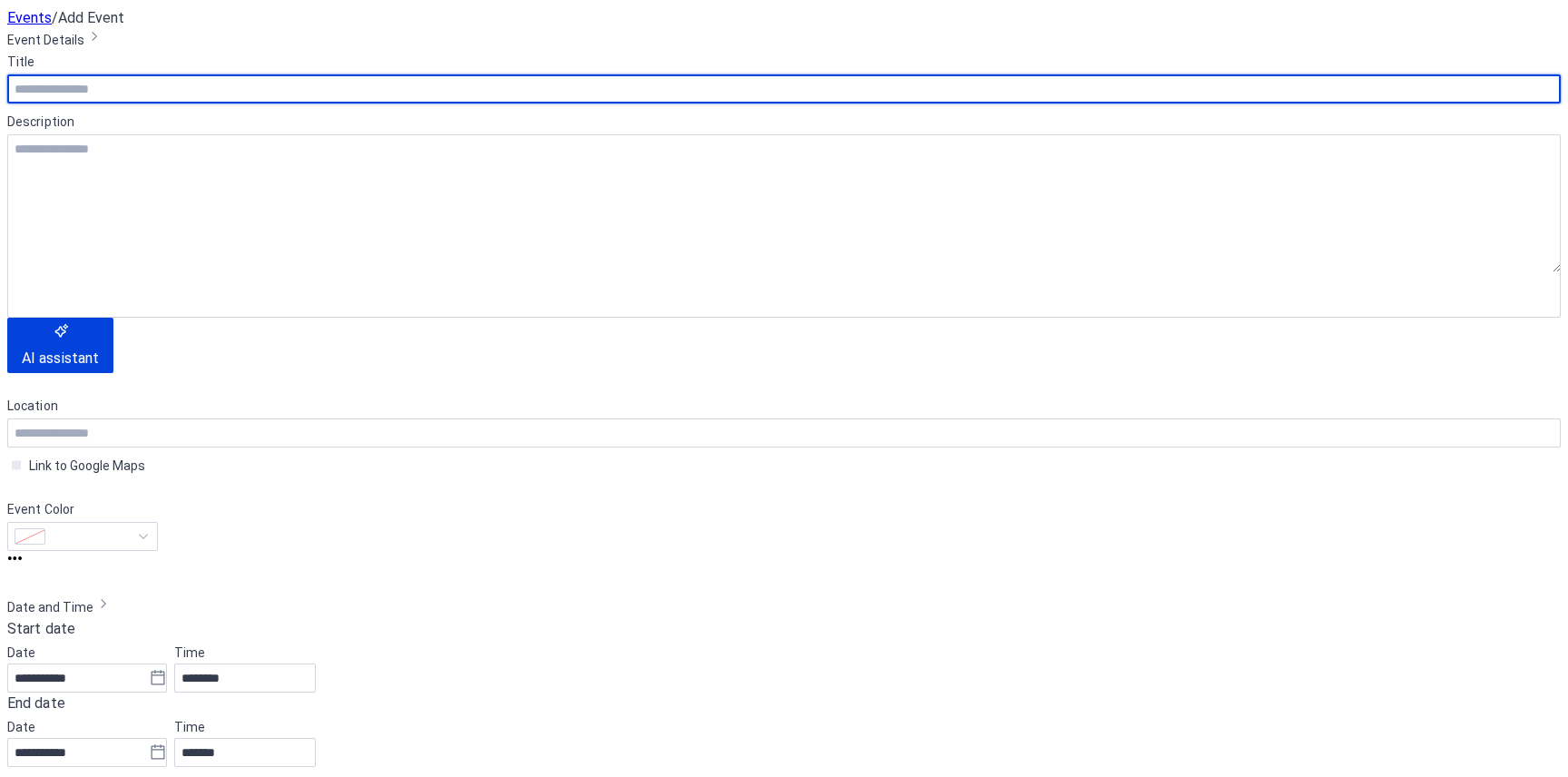 scroll, scrollTop: 0, scrollLeft: 0, axis: both 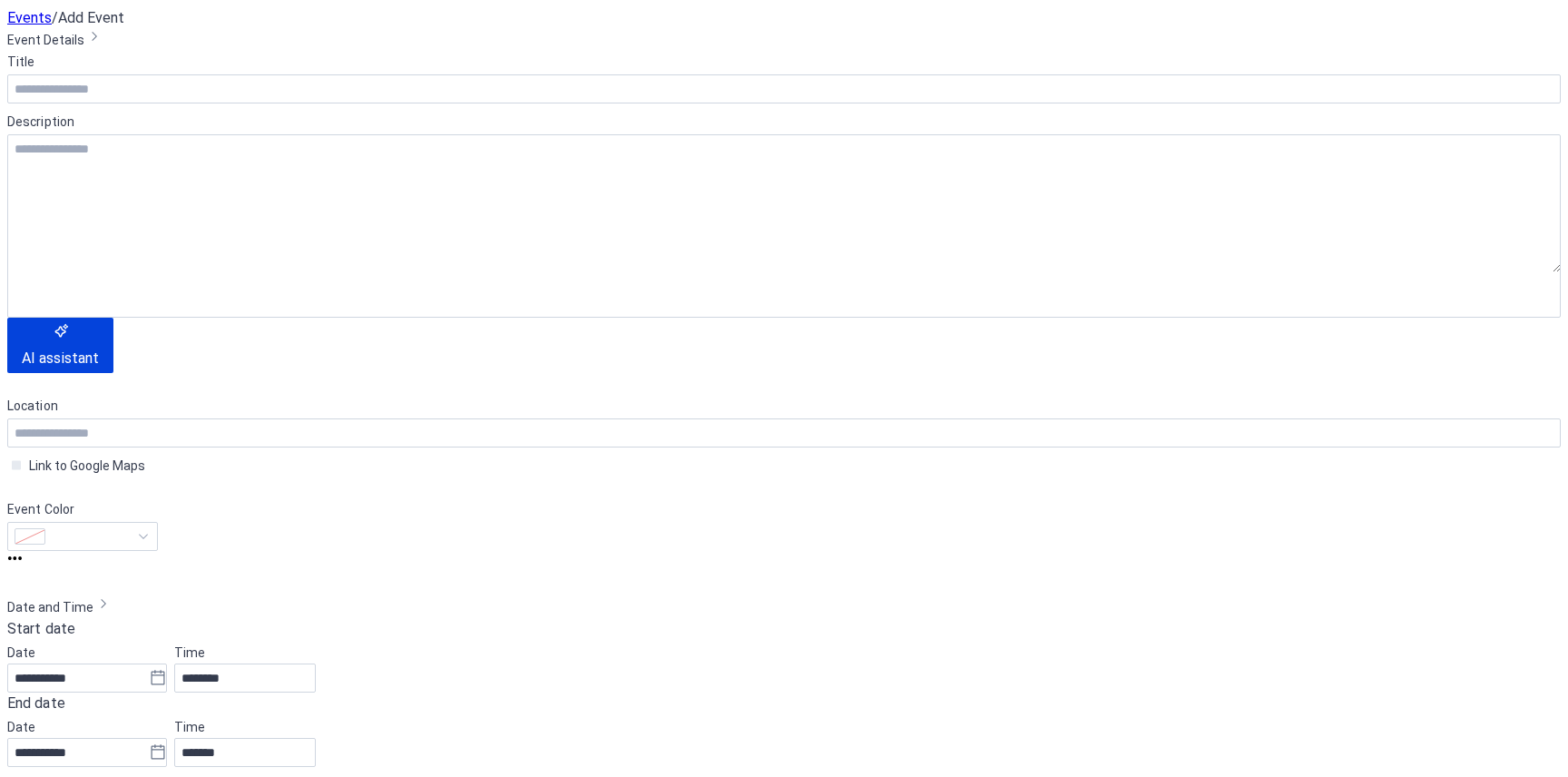 paste on "**********" 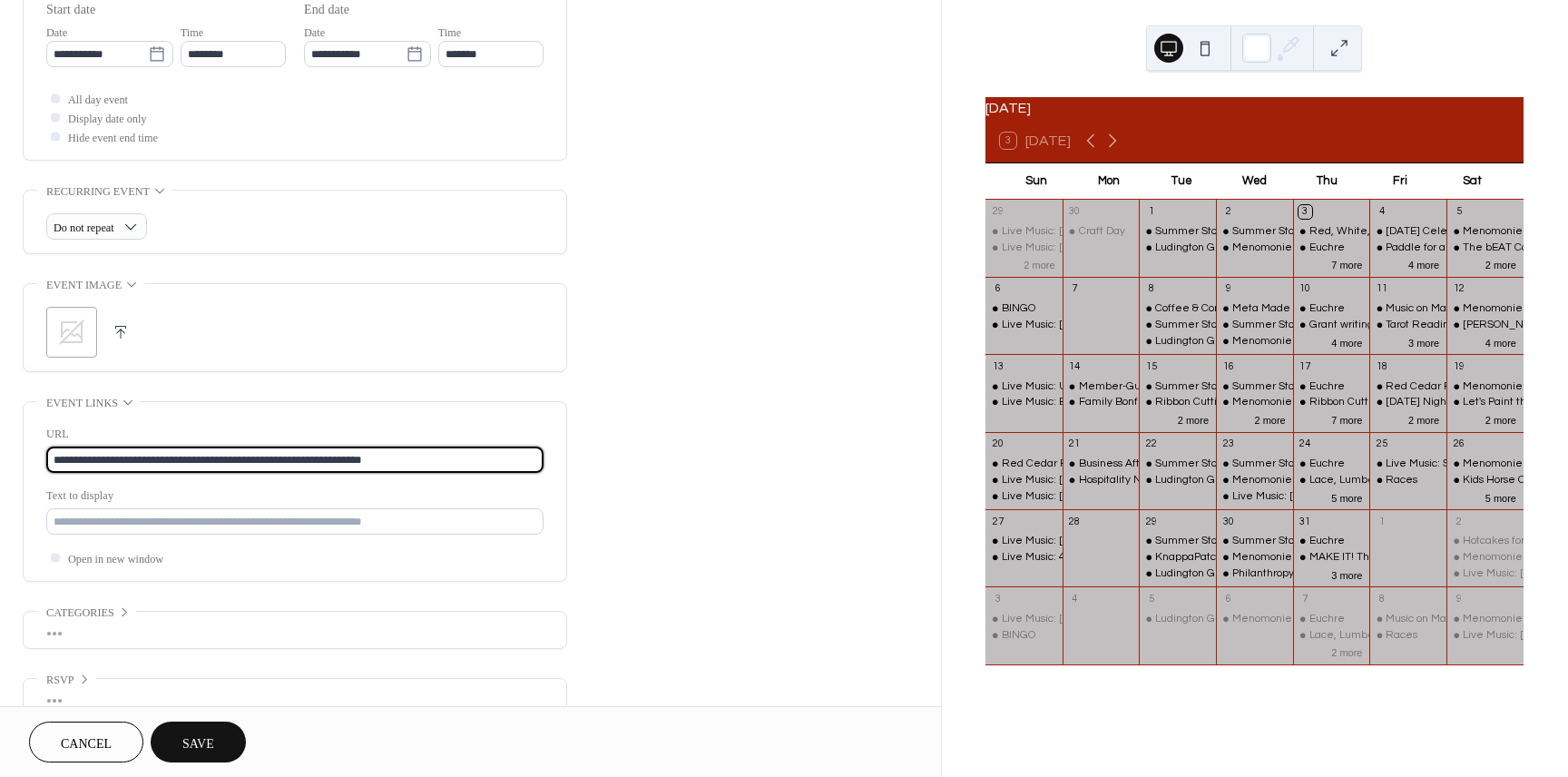 scroll, scrollTop: 495, scrollLeft: 0, axis: vertical 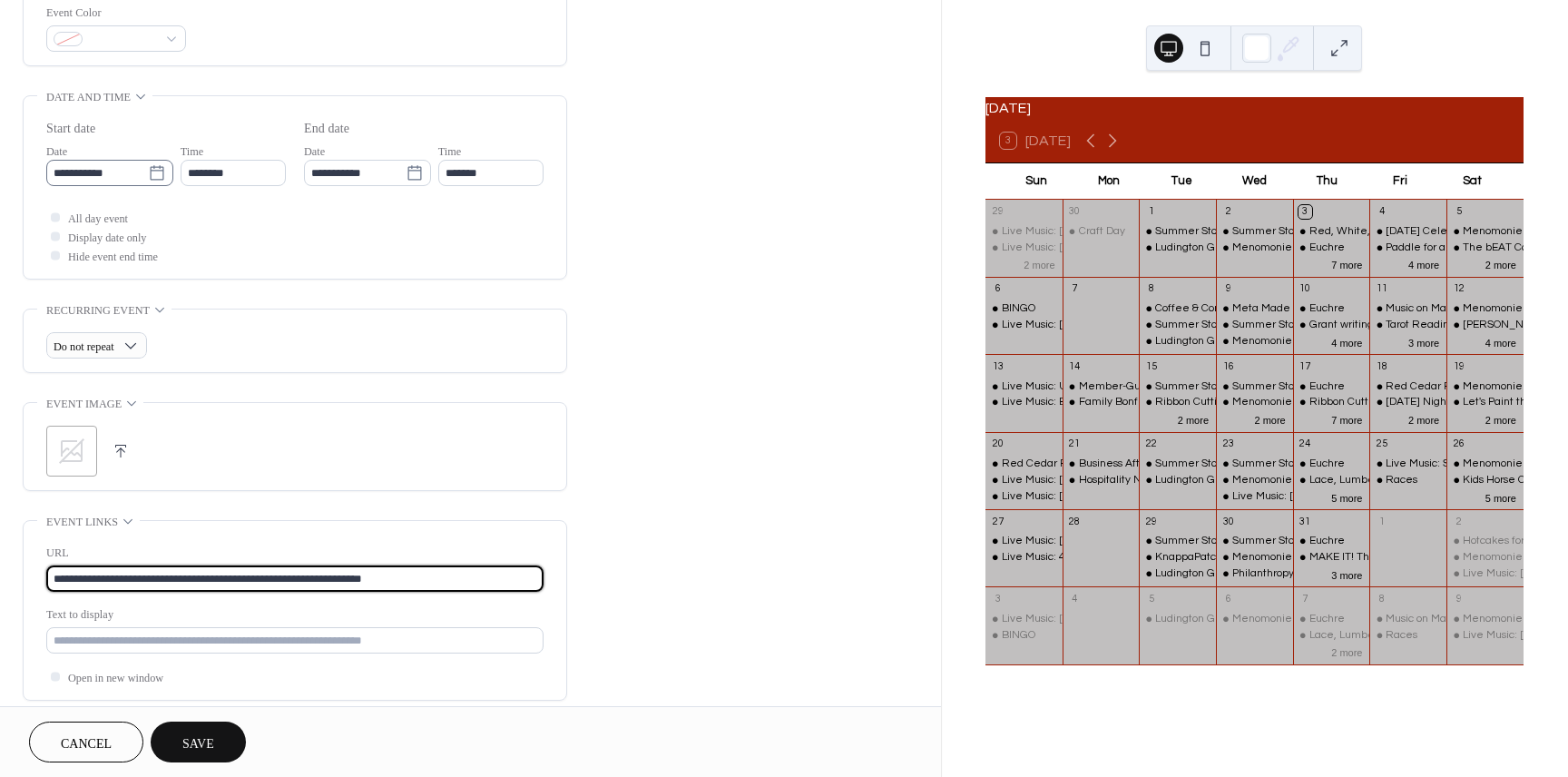 type on "**********" 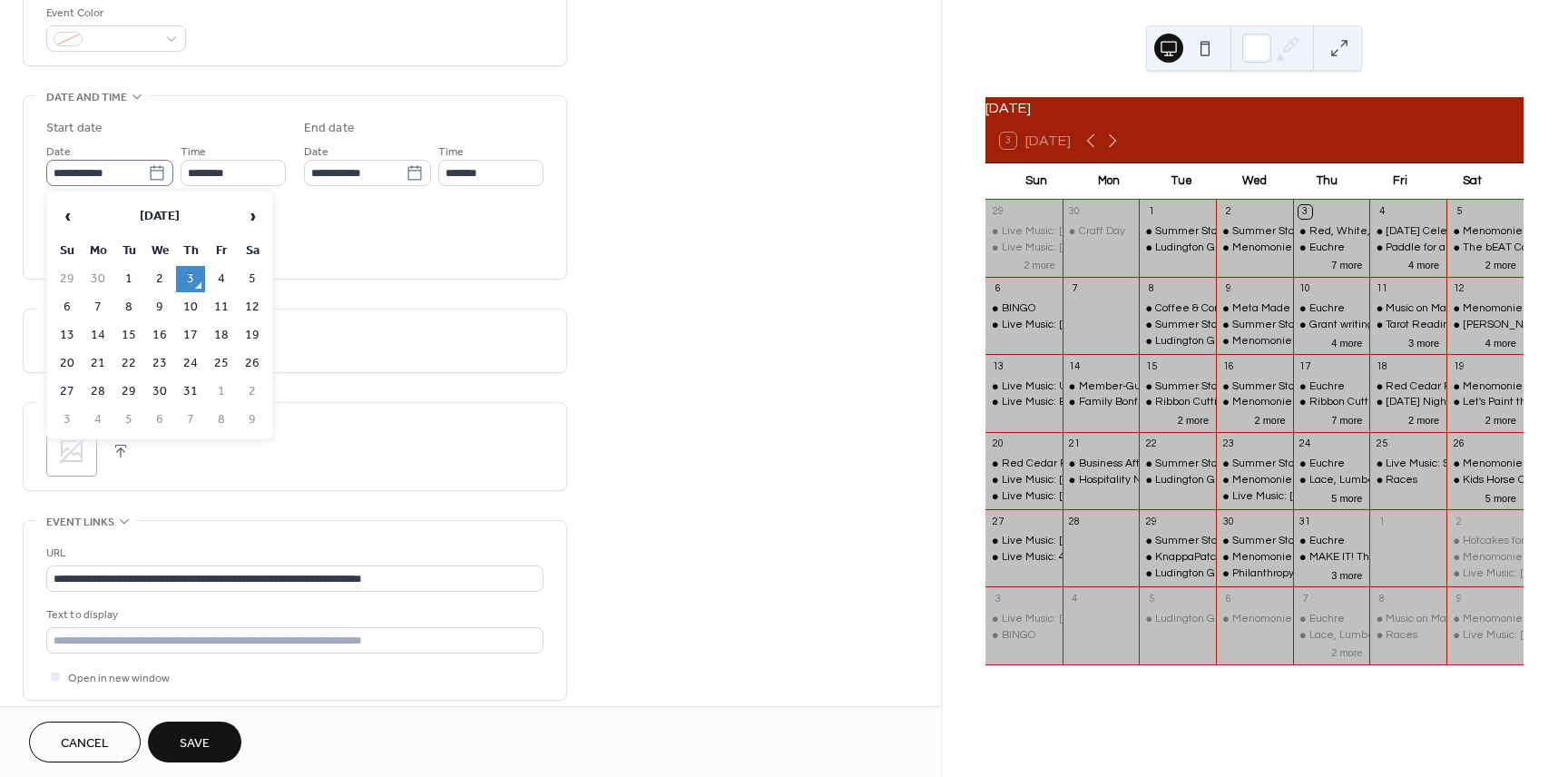 click 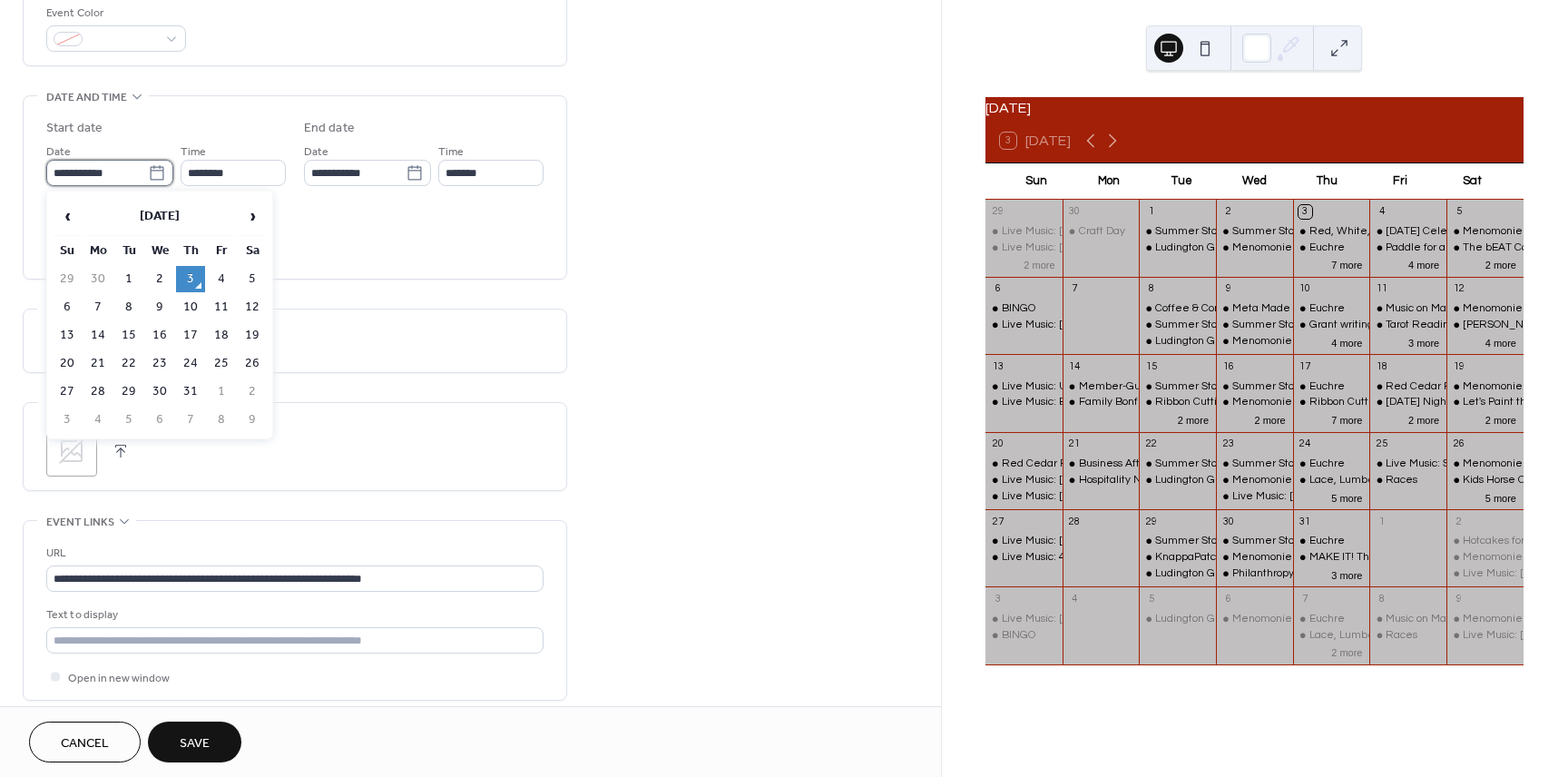 click on "**********" at bounding box center (97, 172) 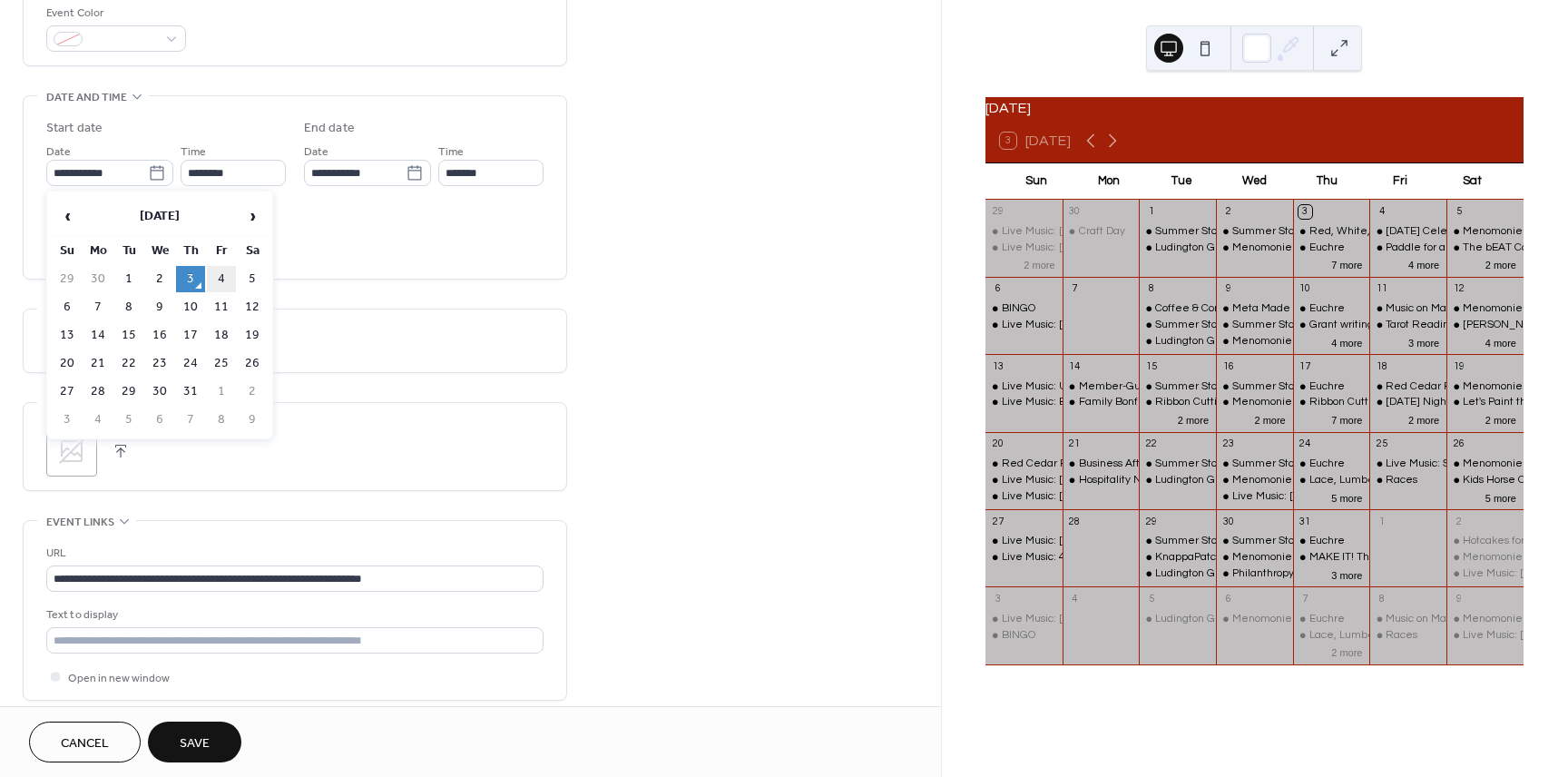 click on "4" at bounding box center [221, 279] 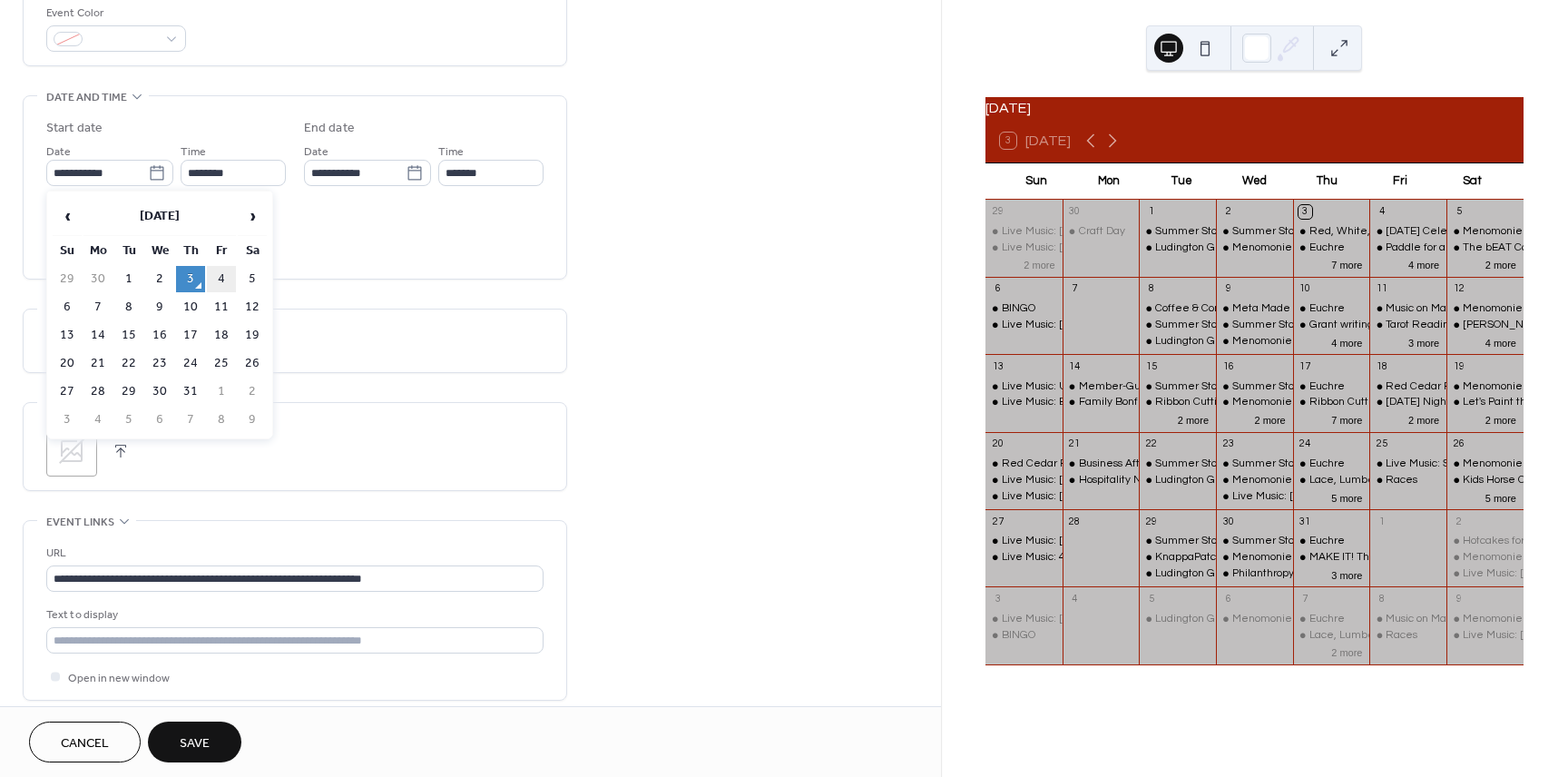 type on "**********" 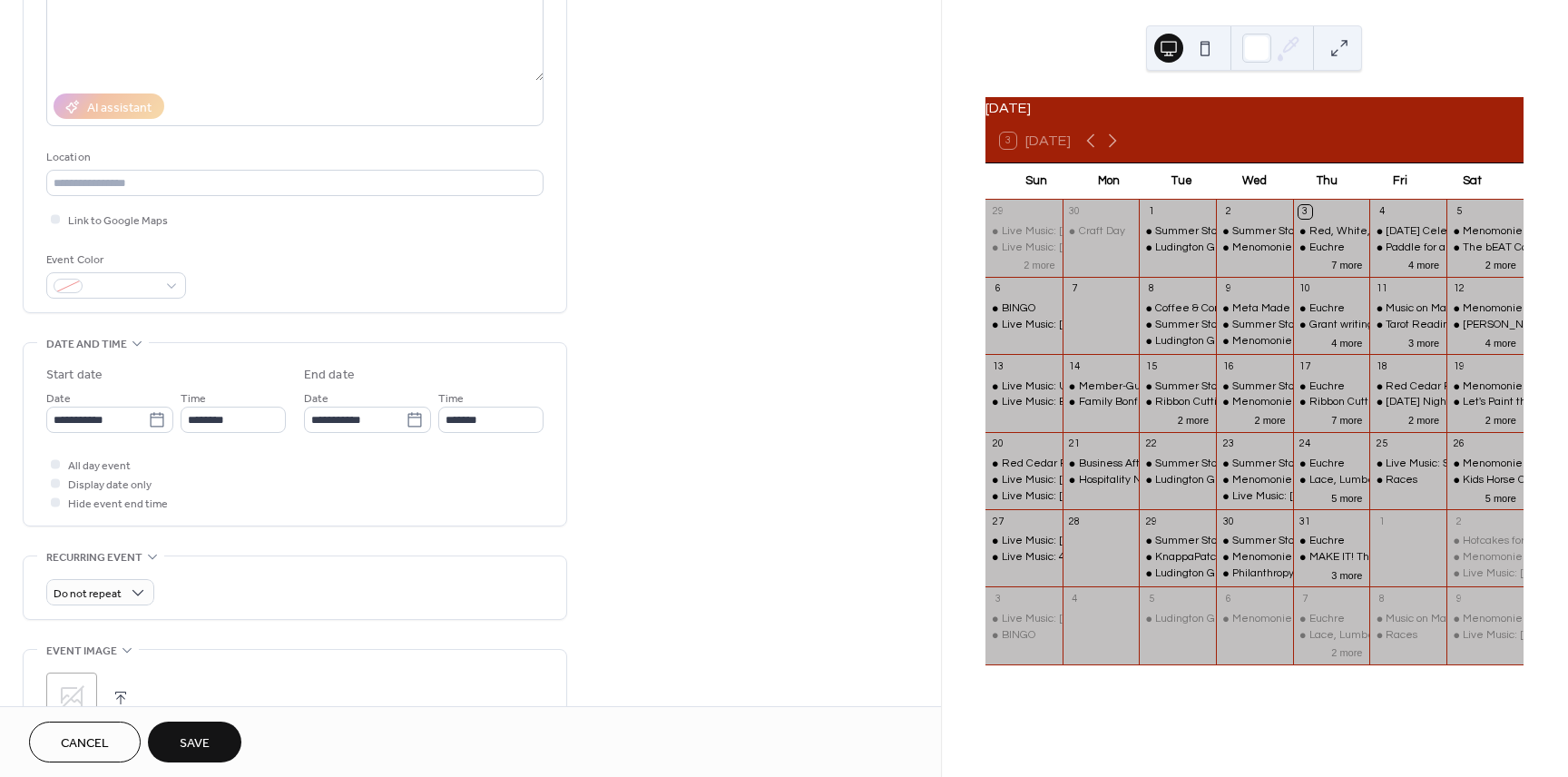 scroll, scrollTop: 175, scrollLeft: 0, axis: vertical 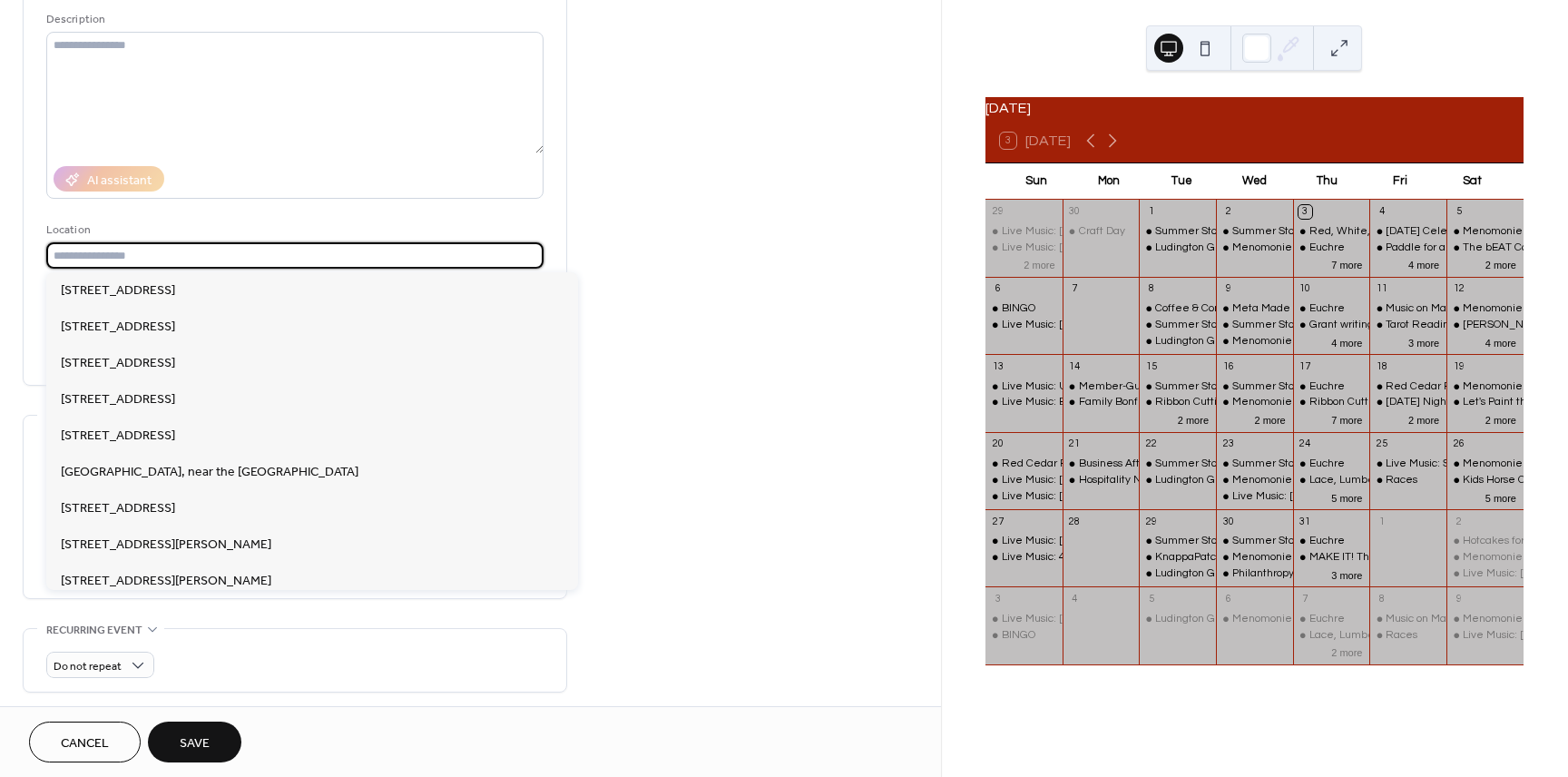 click at bounding box center (295, 255) 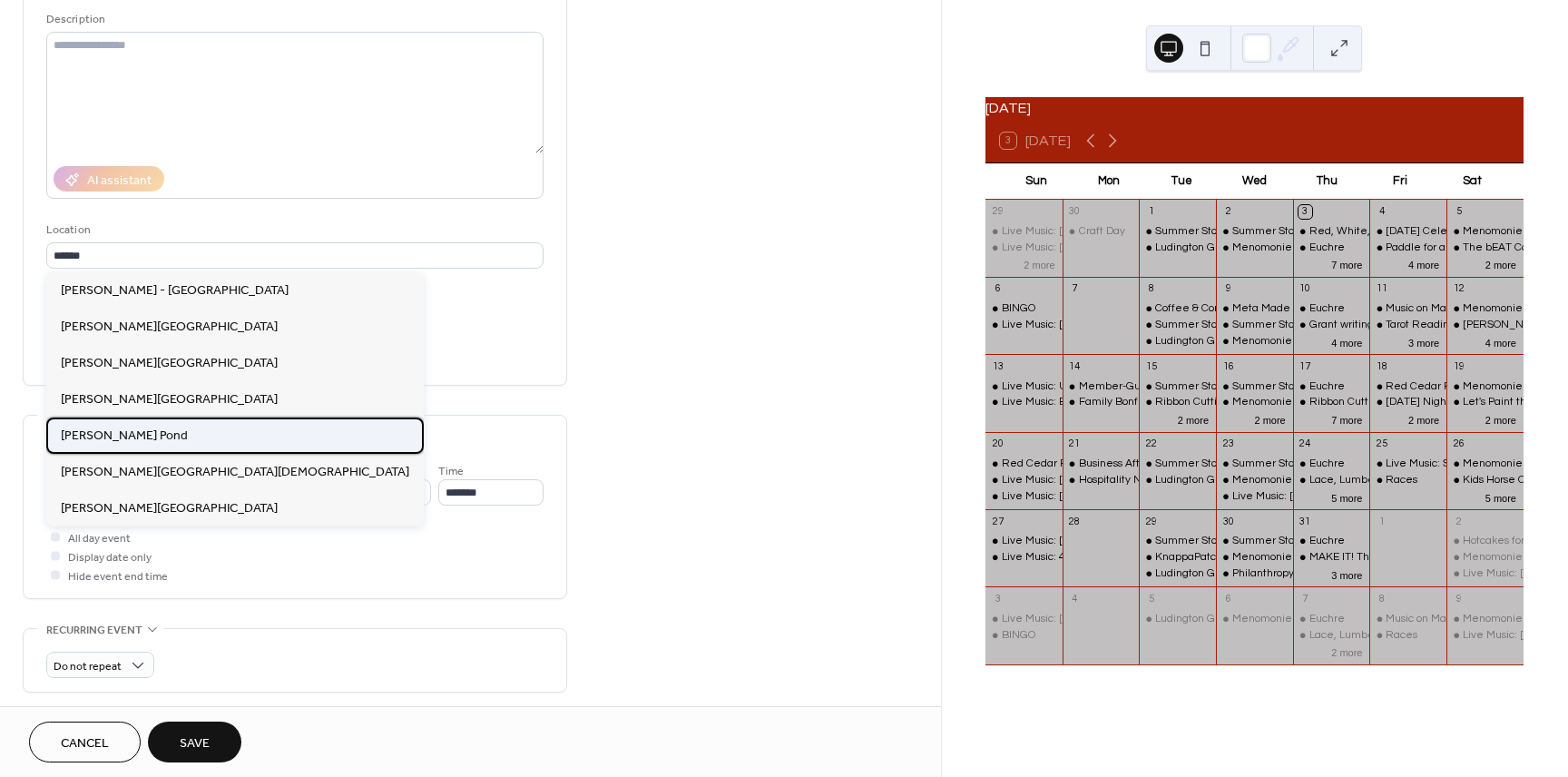 click on "[PERSON_NAME] Pond" at bounding box center (235, 436) 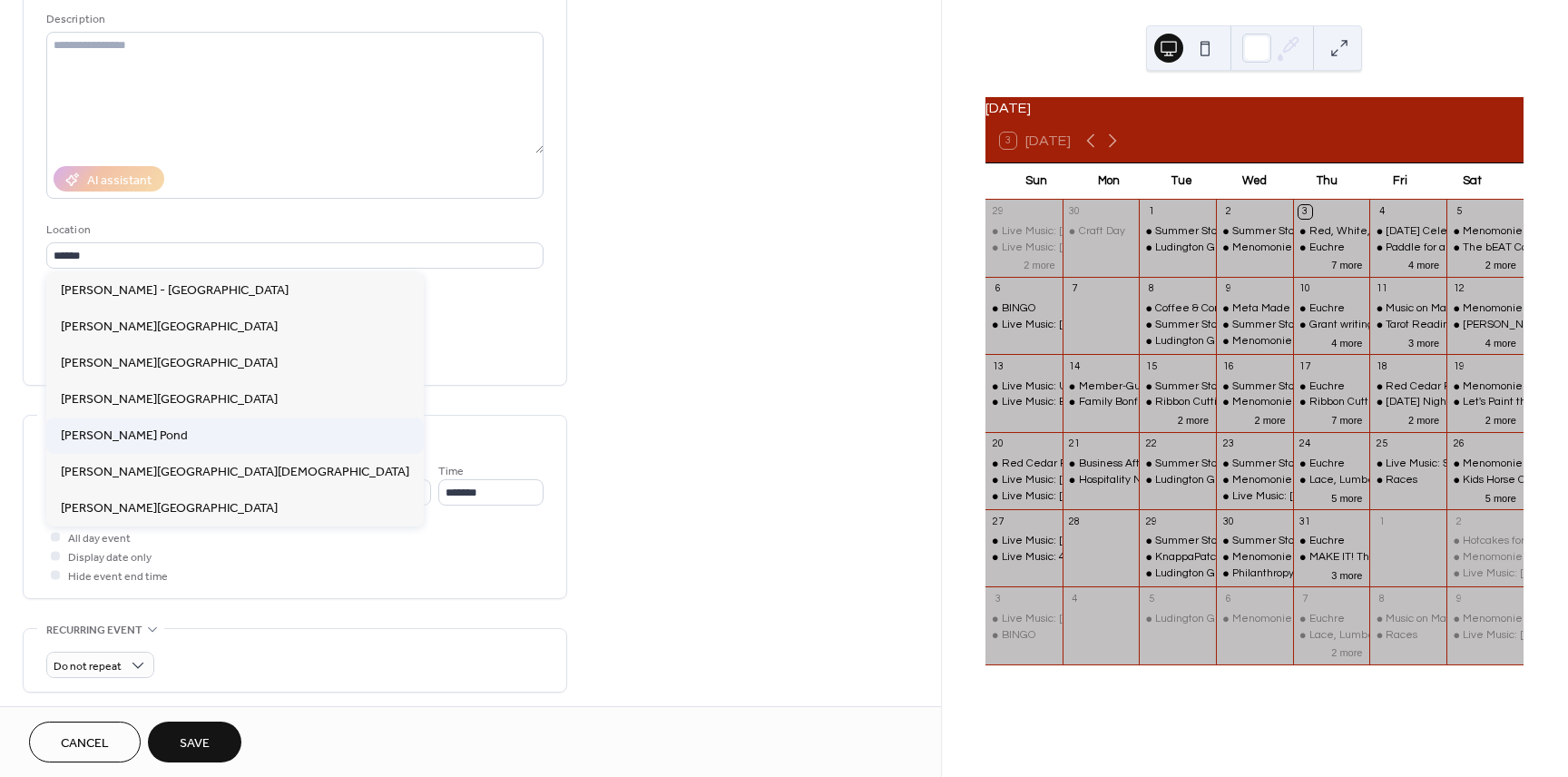 type on "**********" 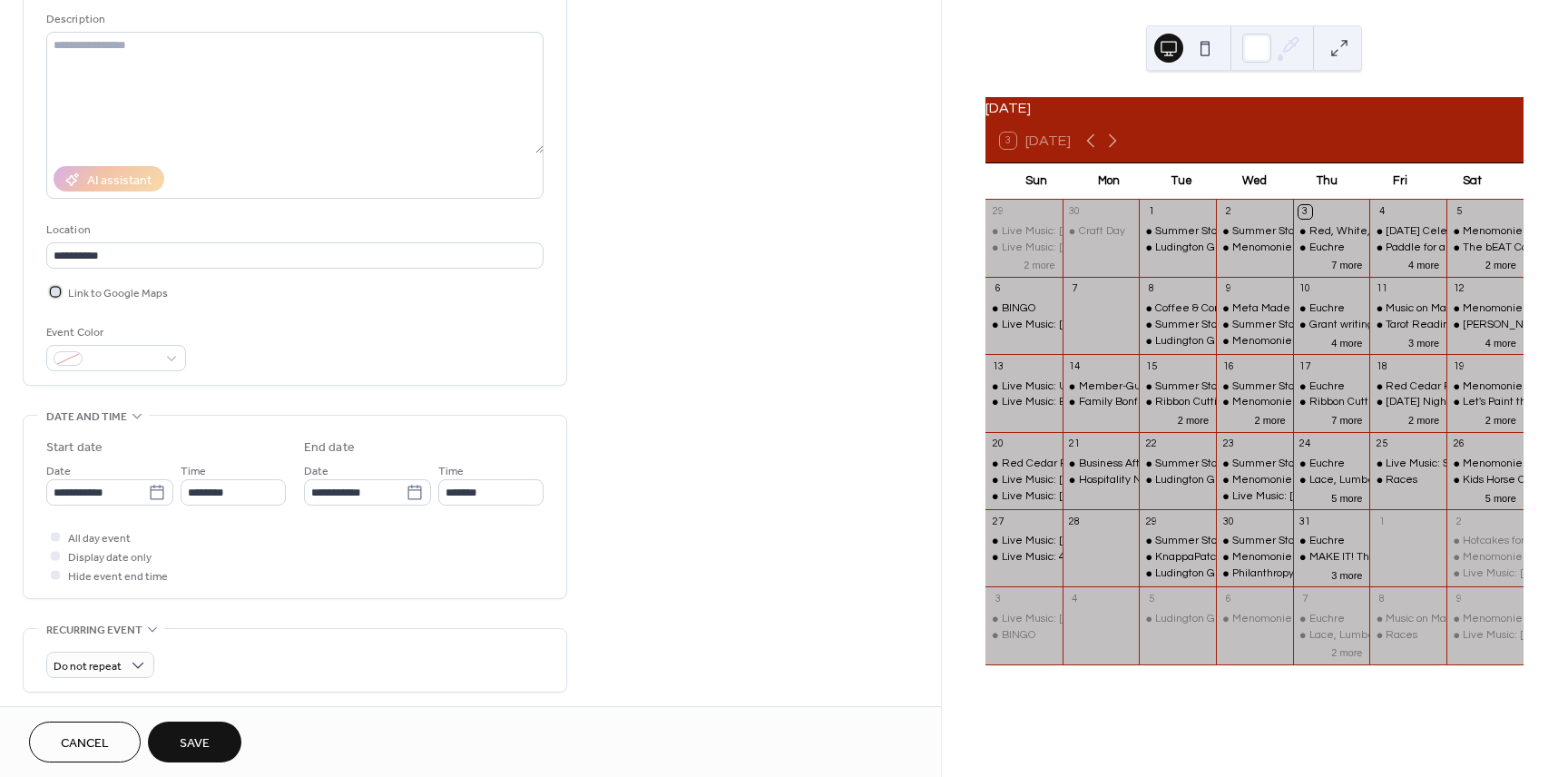click on "Link to Google Maps" at bounding box center [107, 291] 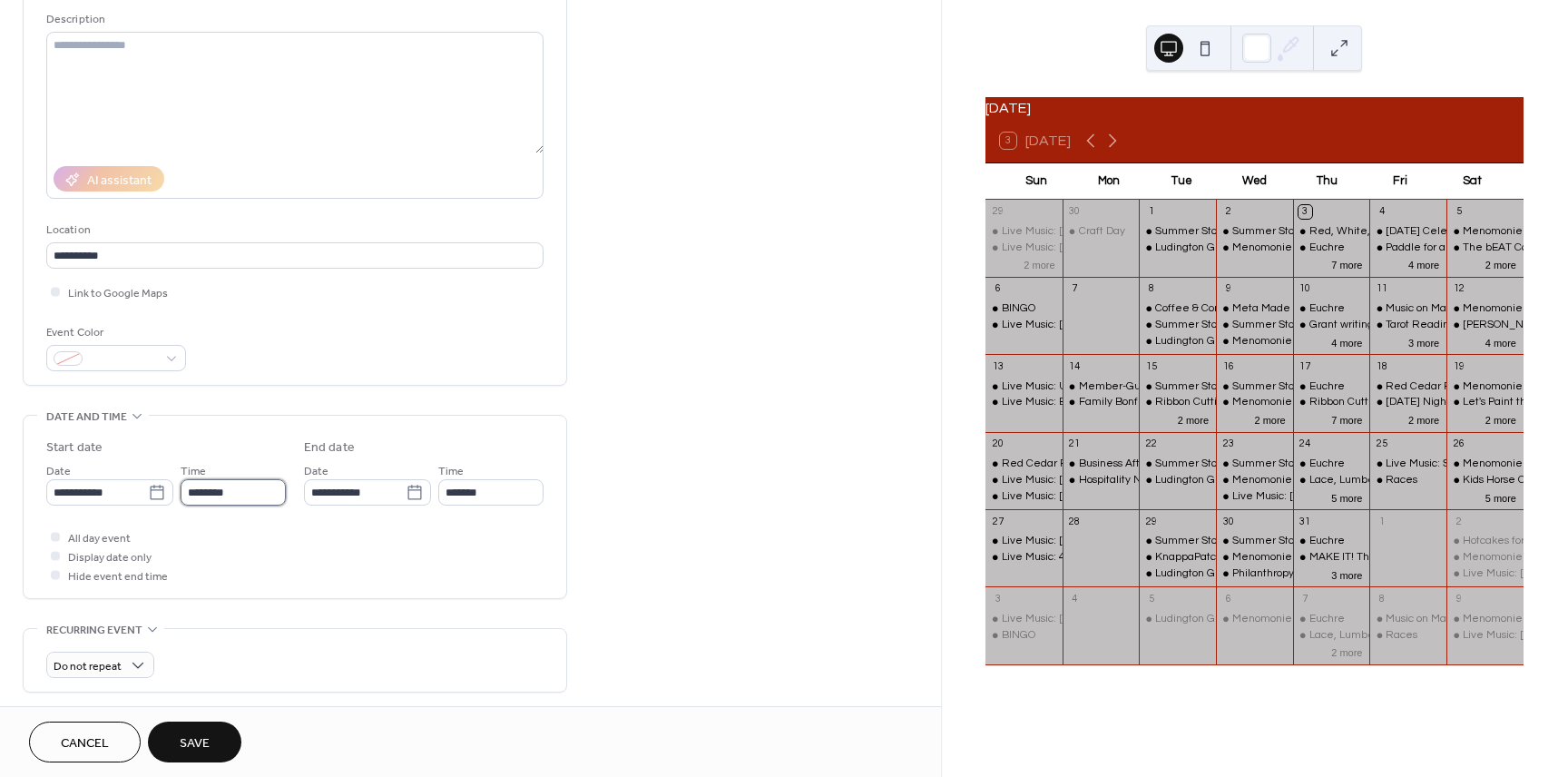 click on "********" at bounding box center [233, 492] 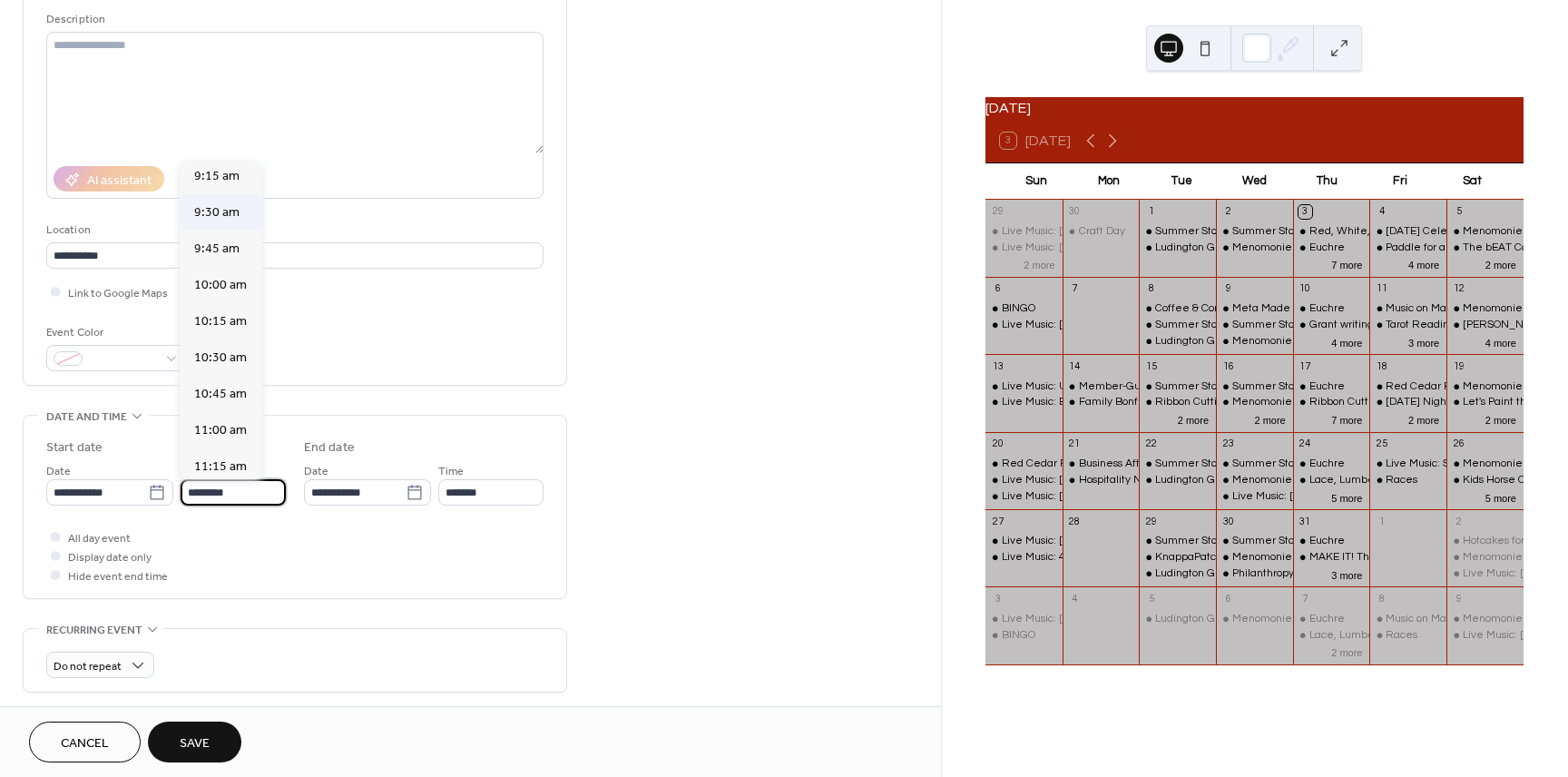 scroll, scrollTop: 1333, scrollLeft: 0, axis: vertical 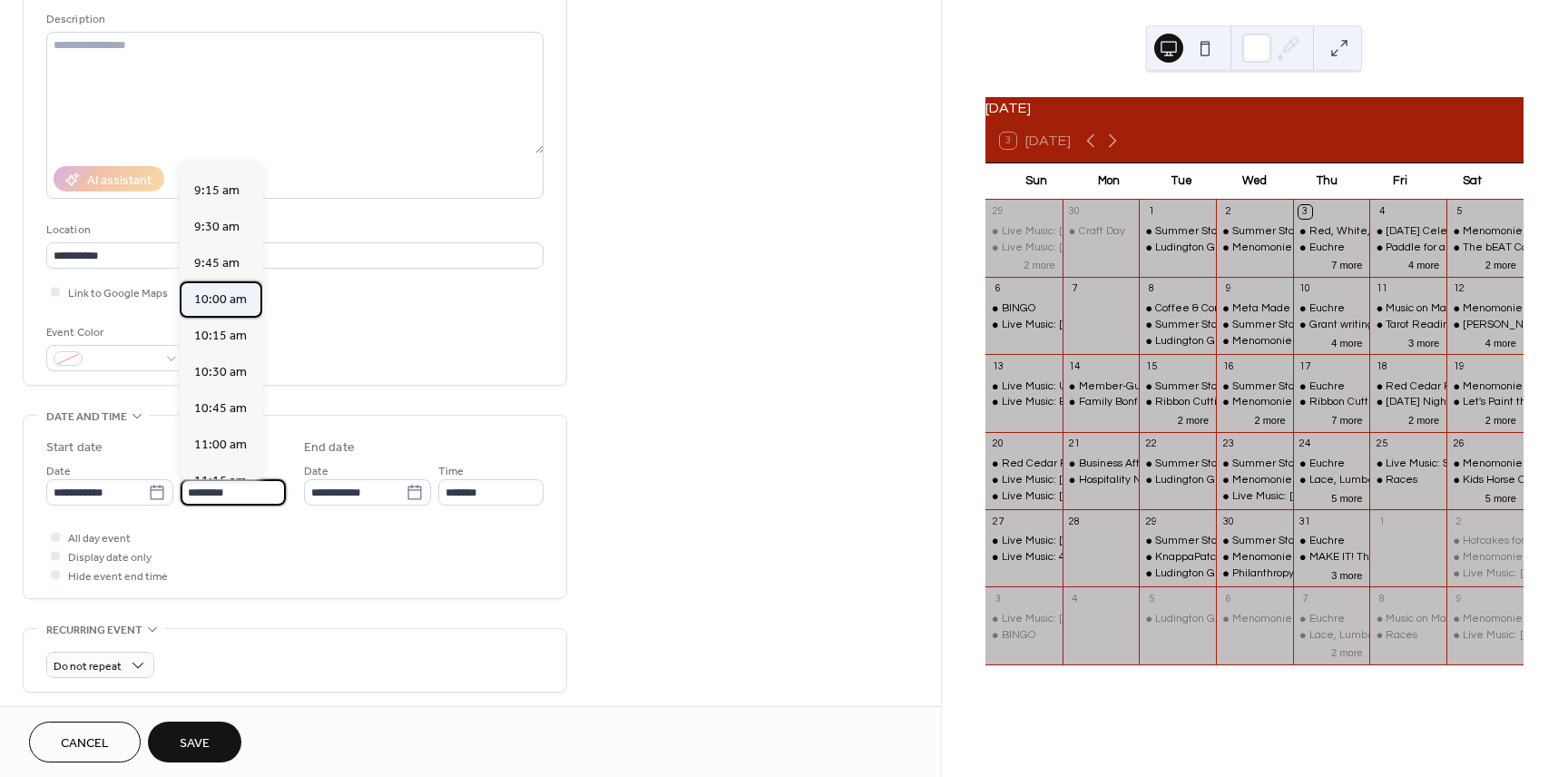 click on "10:00 am" at bounding box center [220, 300] 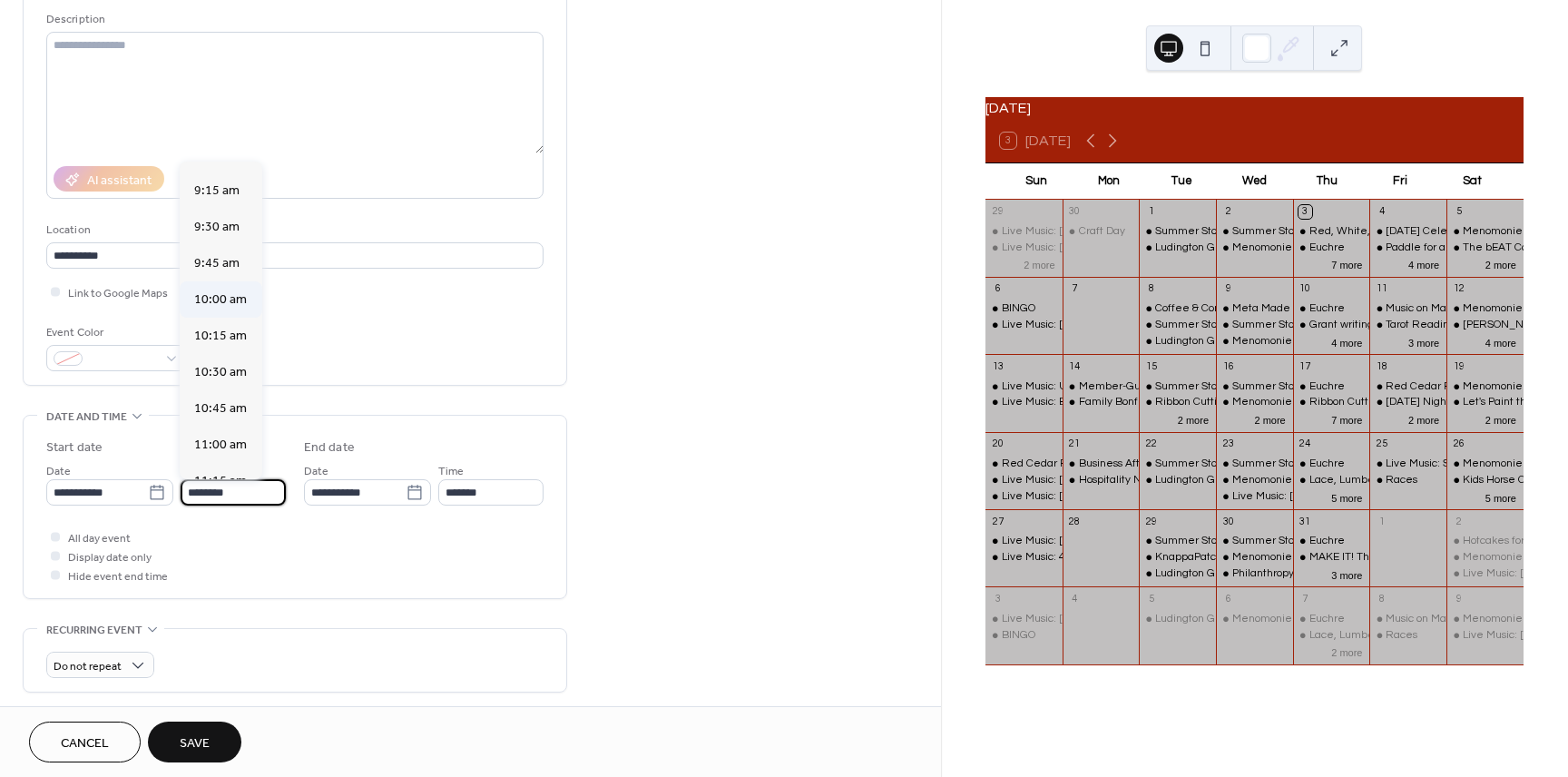 type on "********" 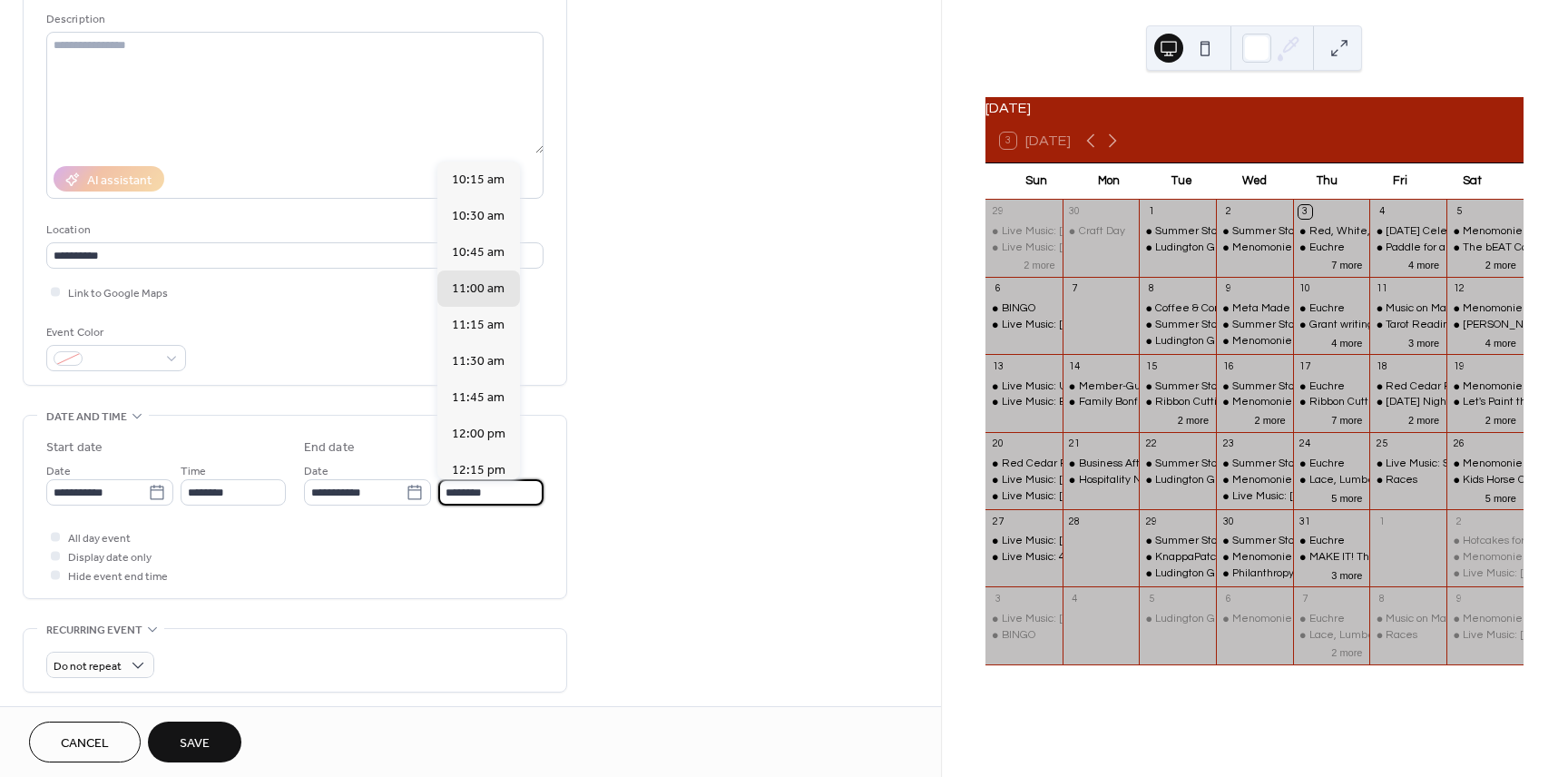 click on "********" at bounding box center [491, 492] 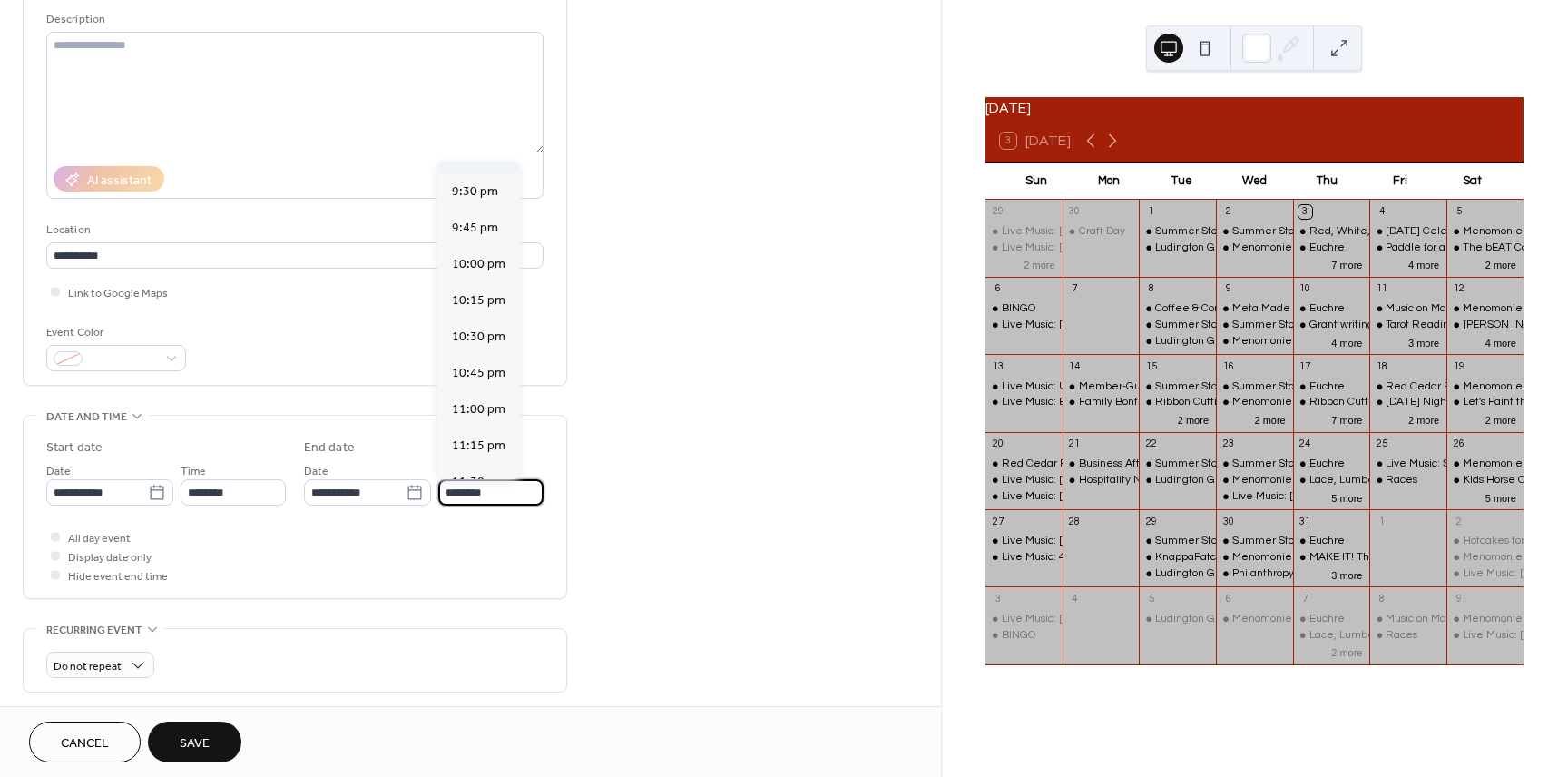scroll, scrollTop: 1650, scrollLeft: 0, axis: vertical 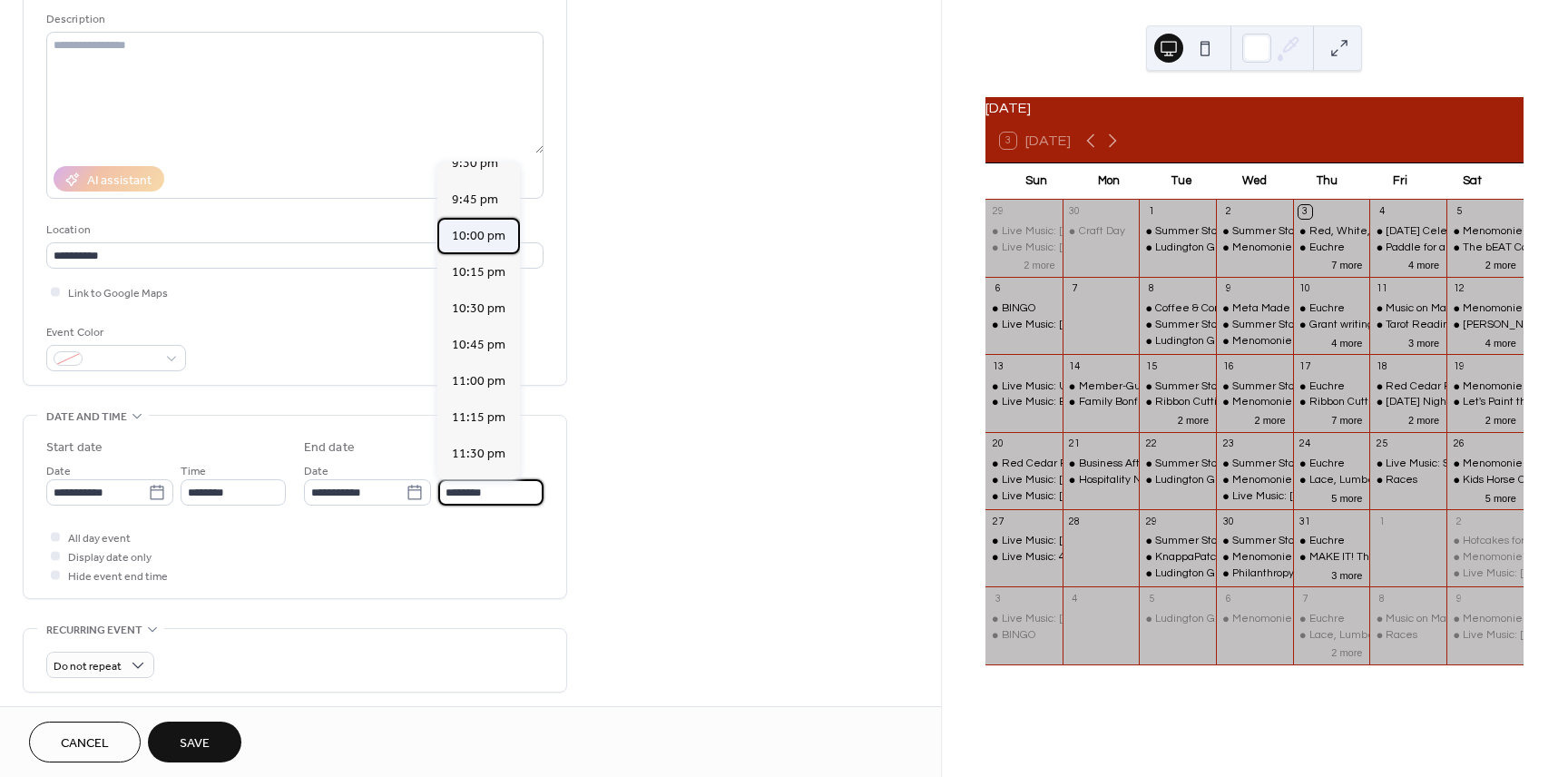 click on "10:00 pm" at bounding box center (478, 236) 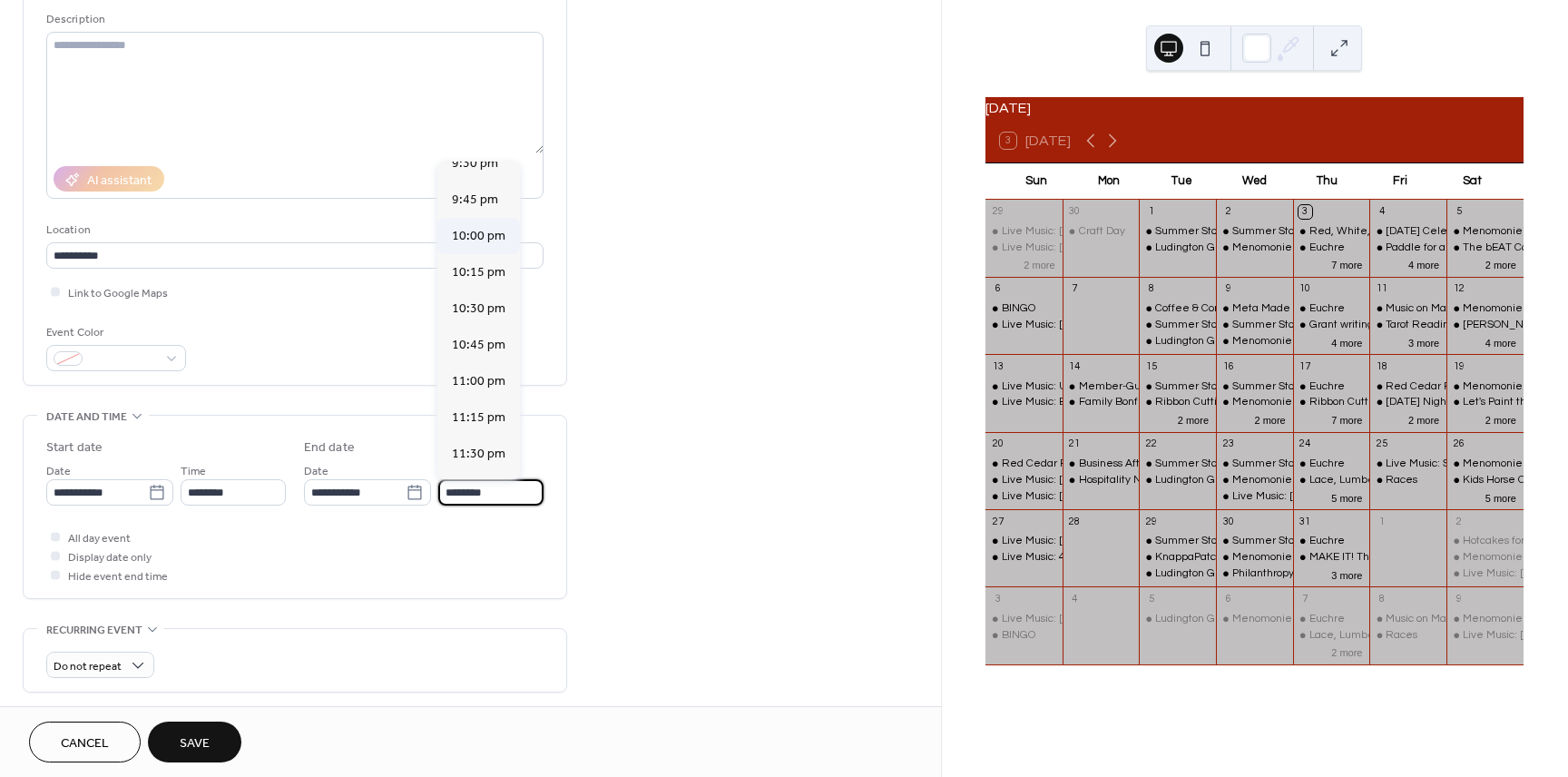 type on "********" 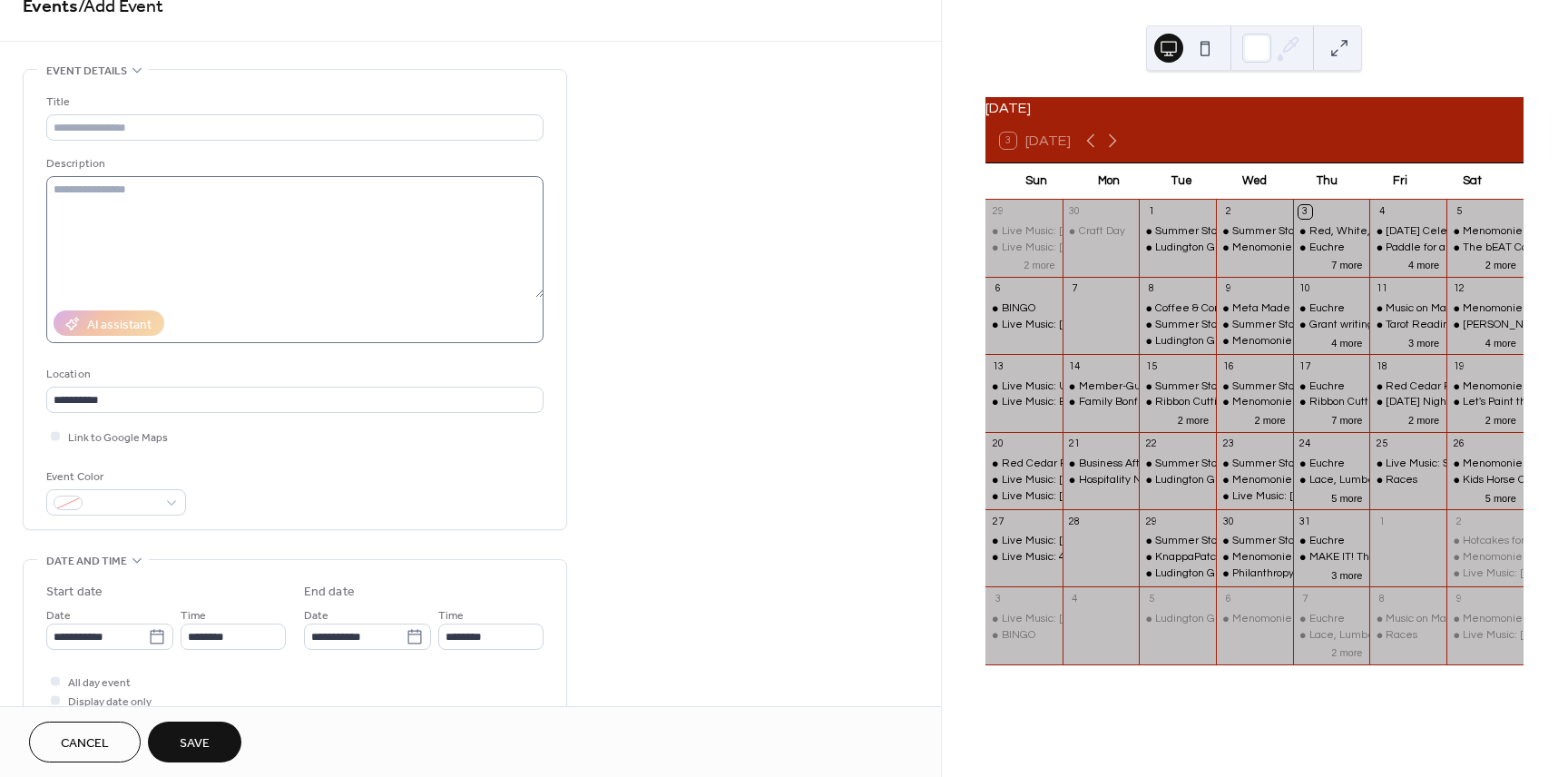 scroll, scrollTop: 0, scrollLeft: 0, axis: both 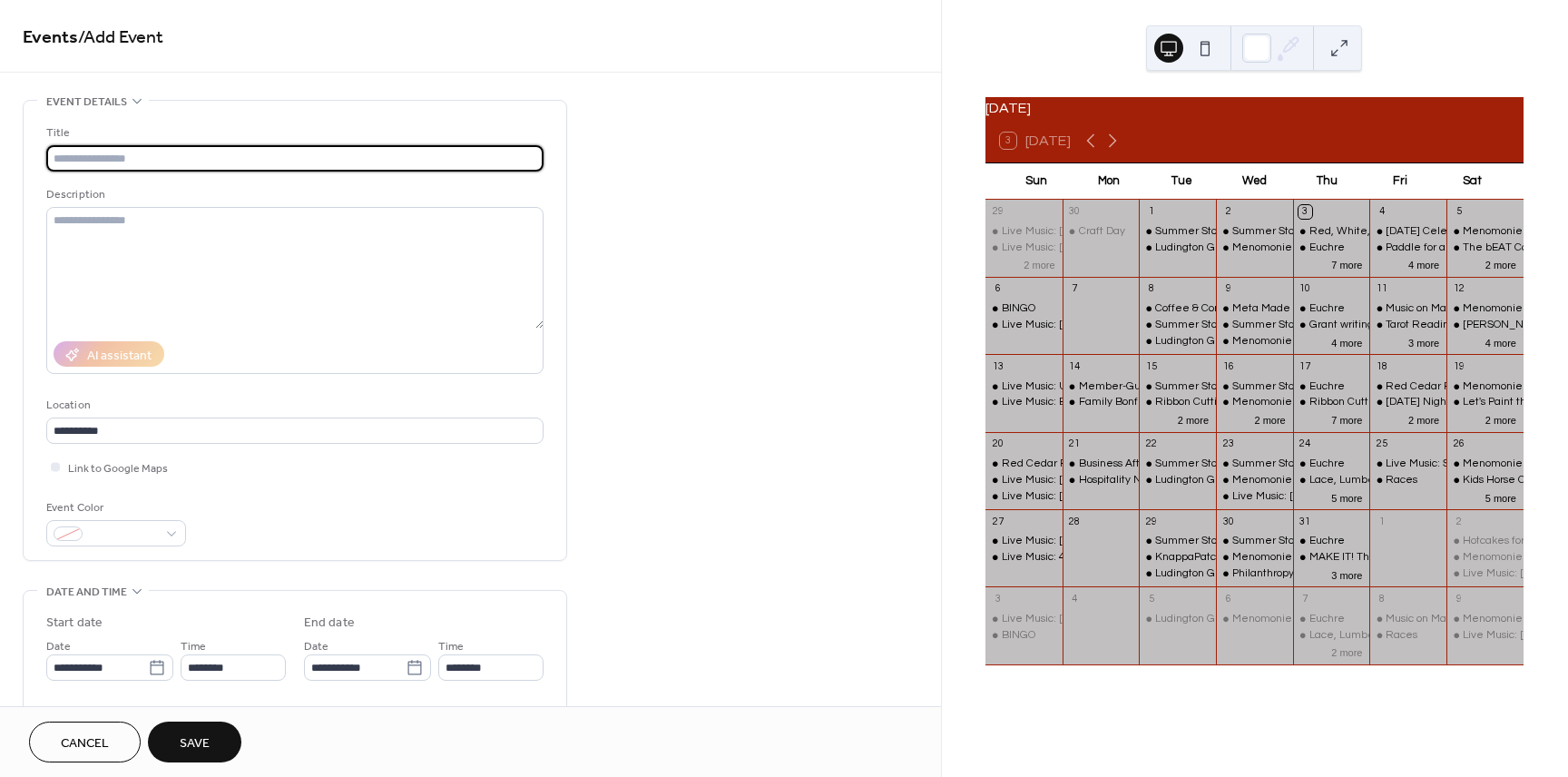 paste on "**********" 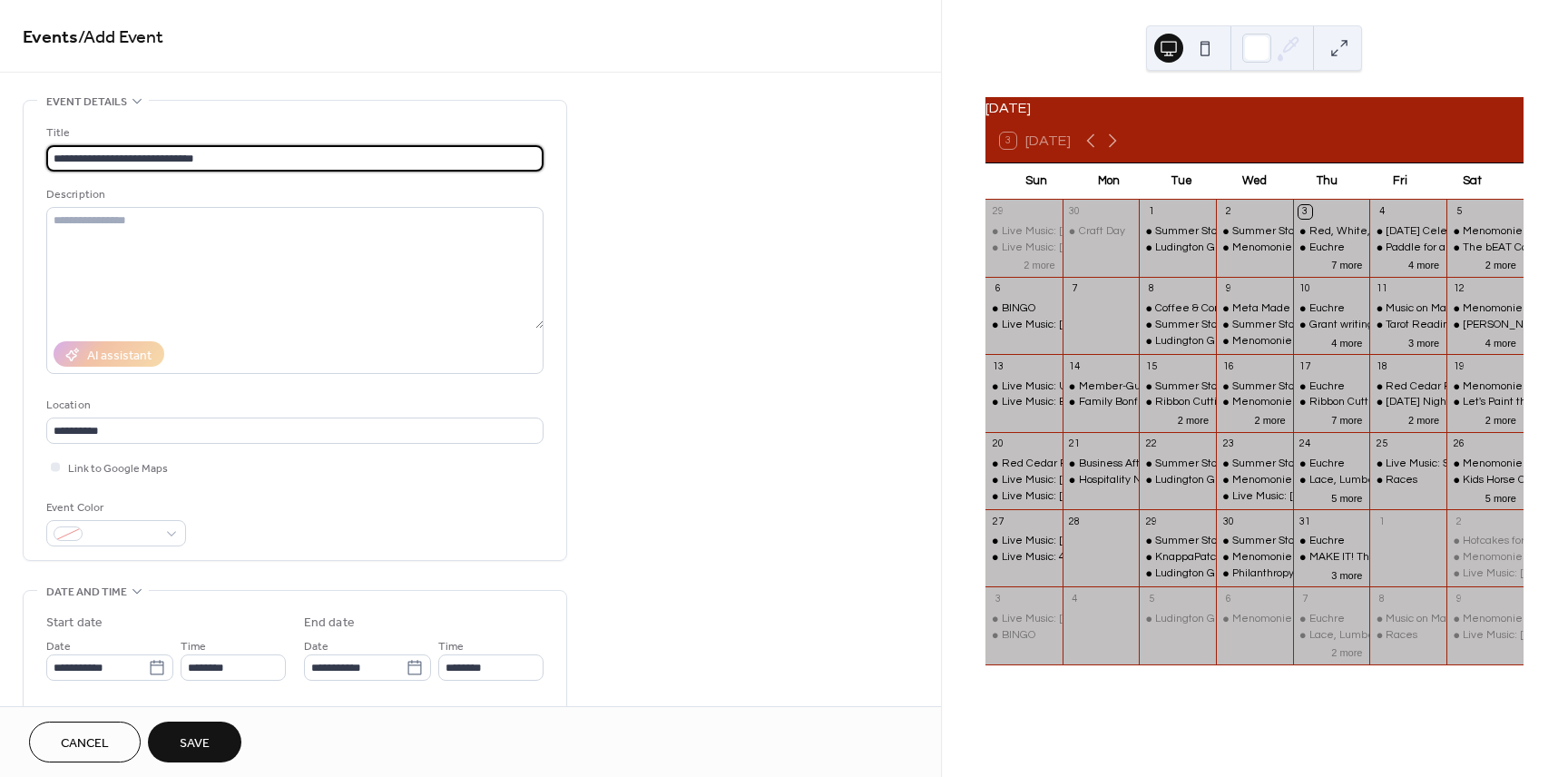 type on "**********" 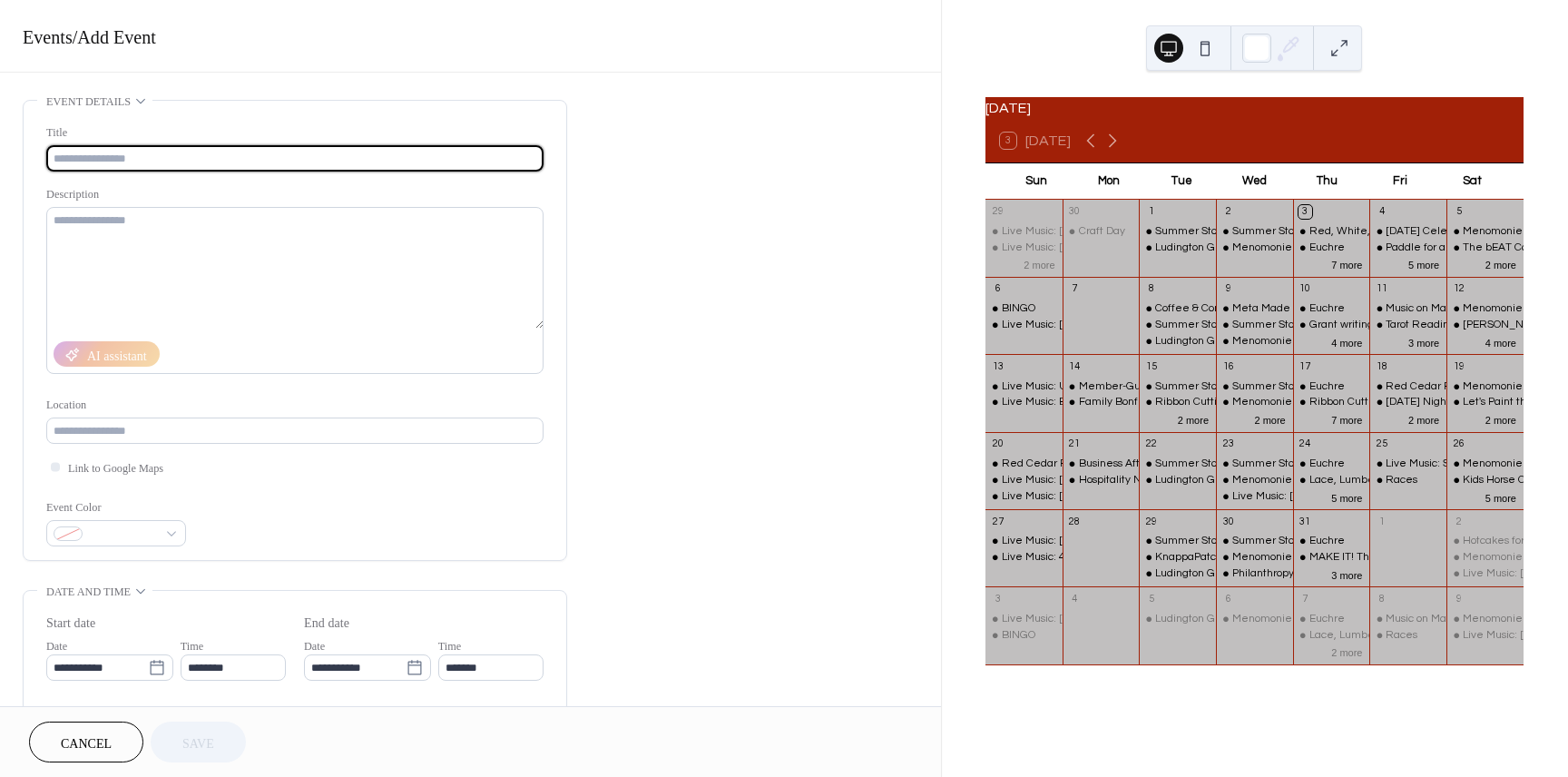 scroll, scrollTop: 0, scrollLeft: 0, axis: both 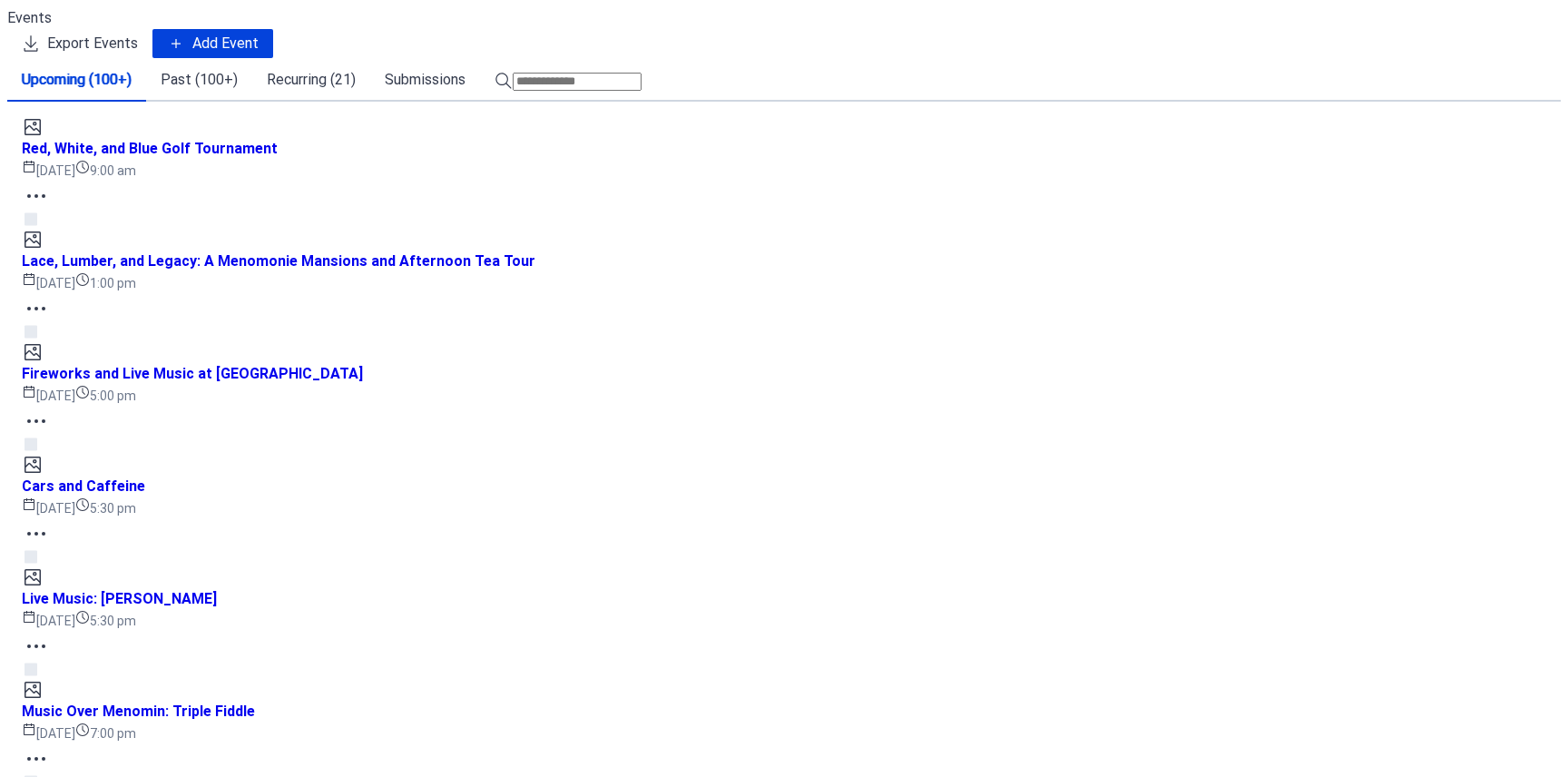 click on "Add Event" at bounding box center [225, 44] 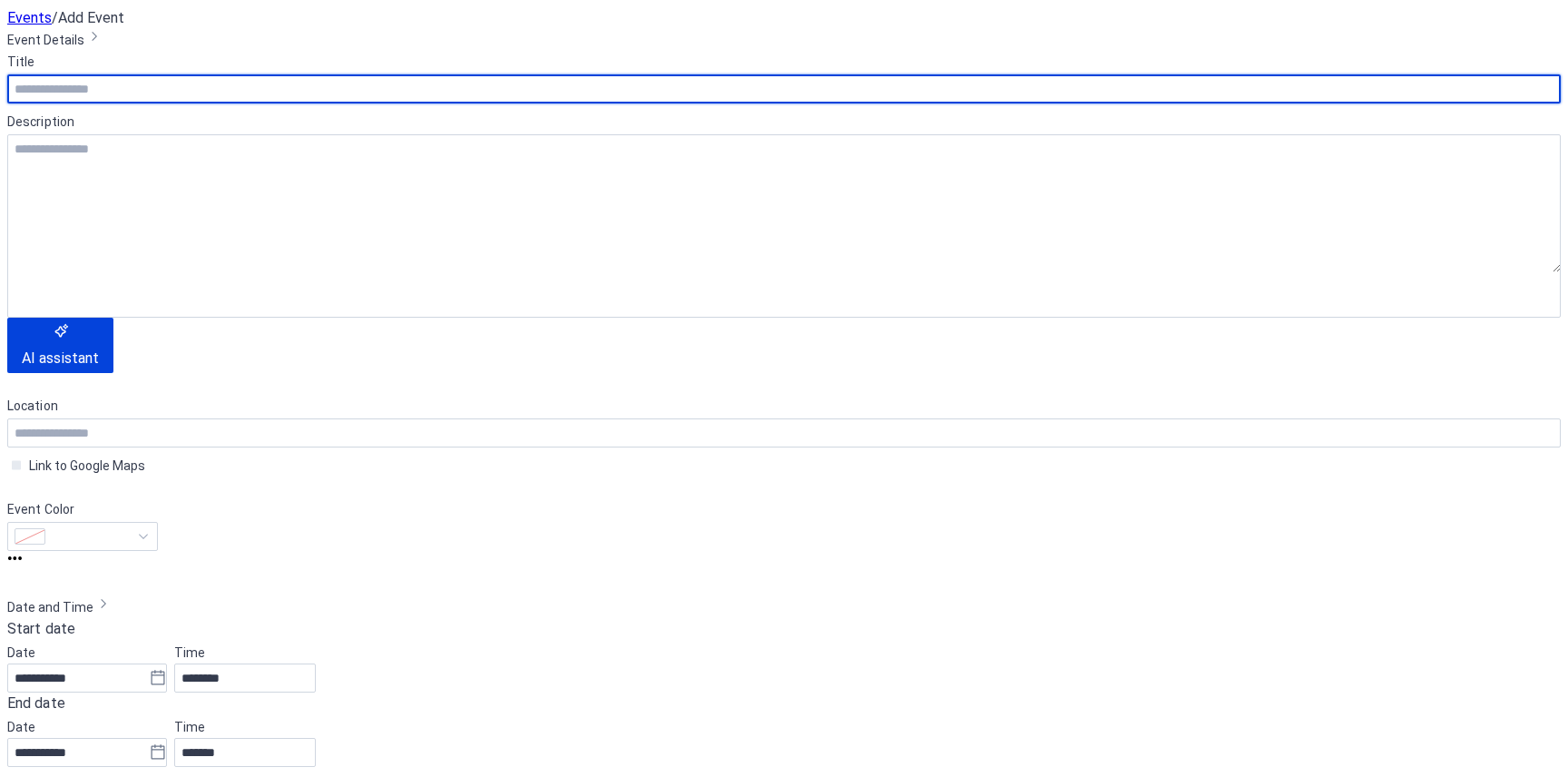 scroll, scrollTop: 642, scrollLeft: 0, axis: vertical 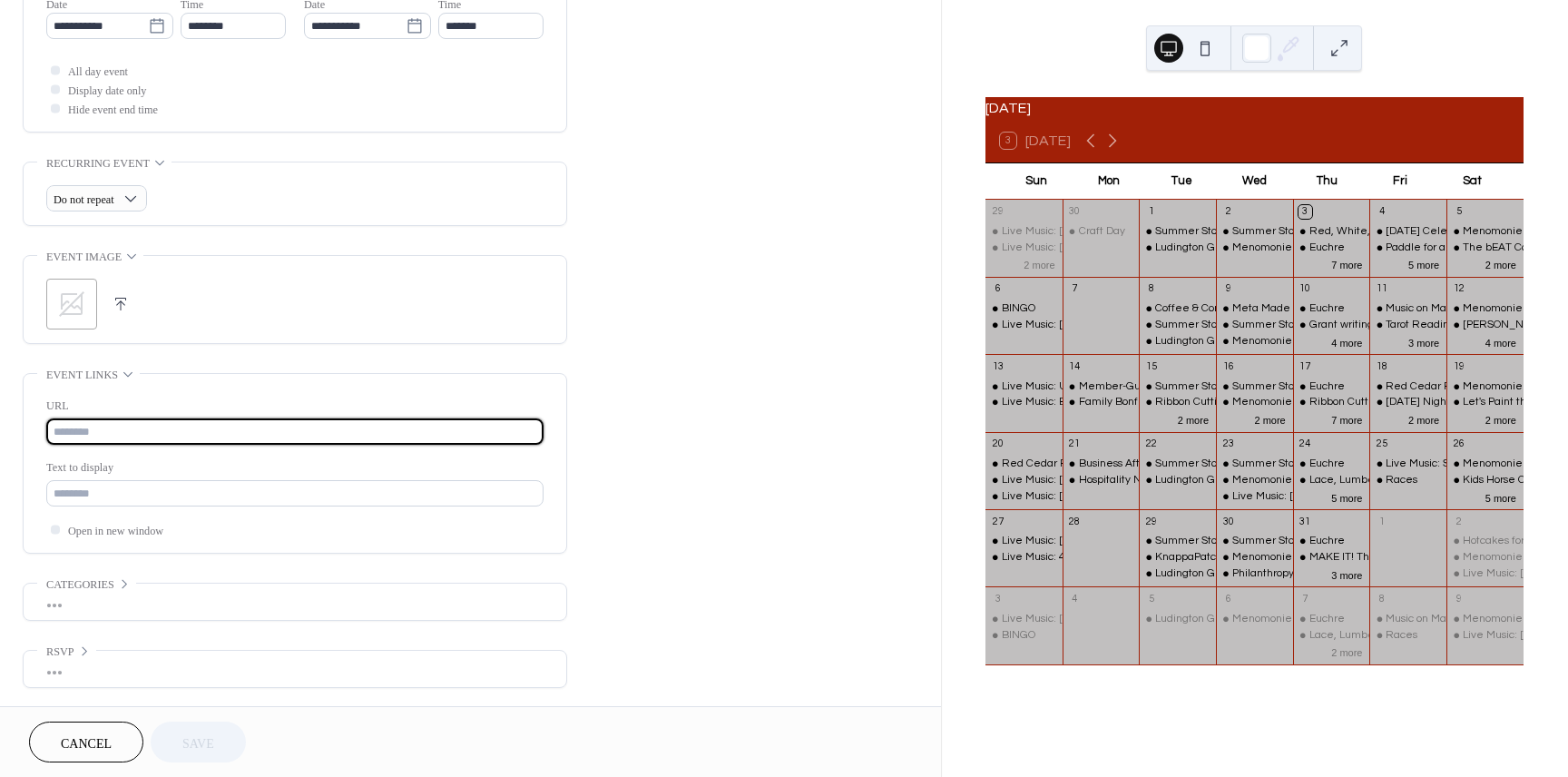 paste on "**********" 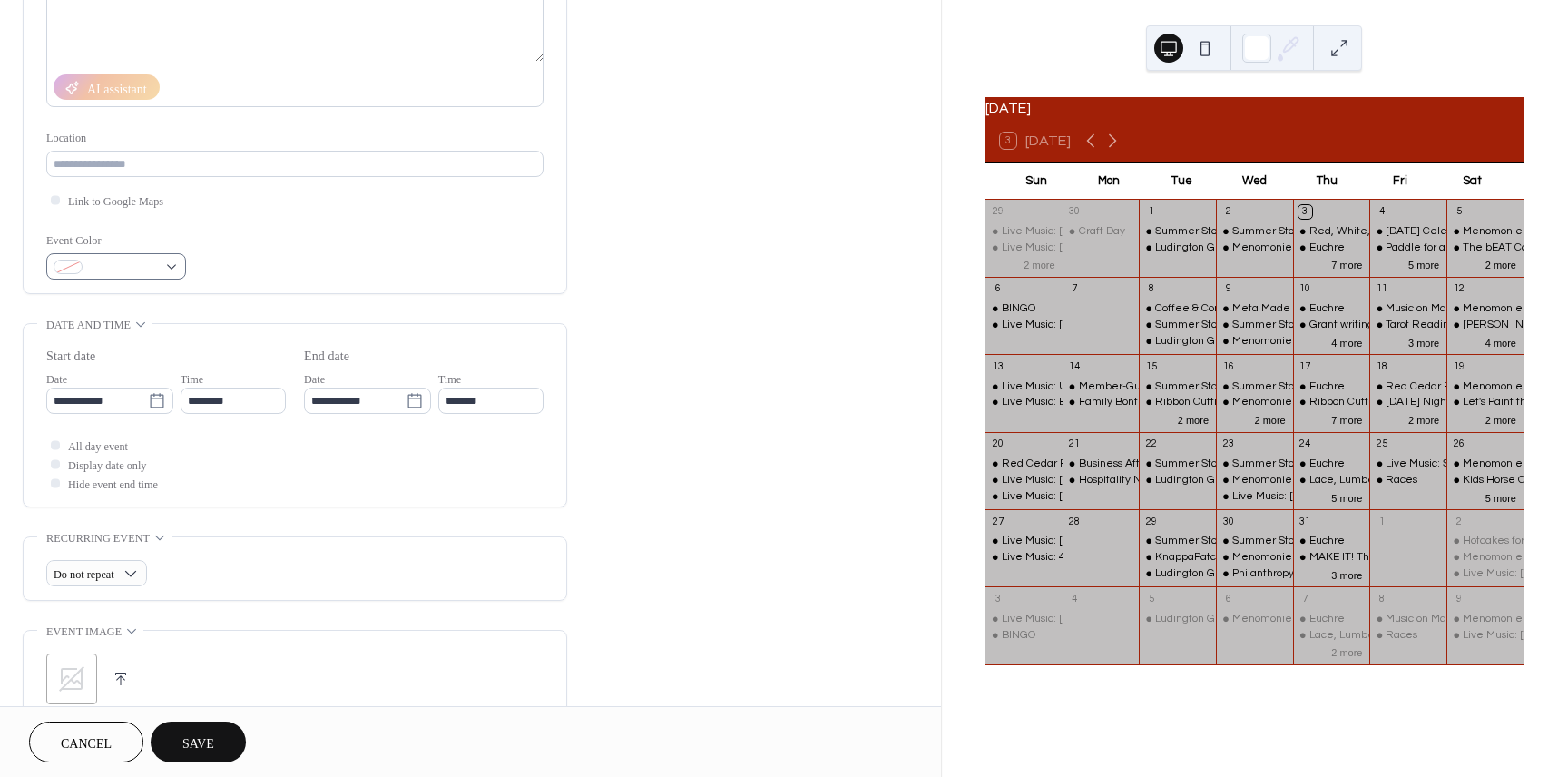 scroll, scrollTop: 226, scrollLeft: 0, axis: vertical 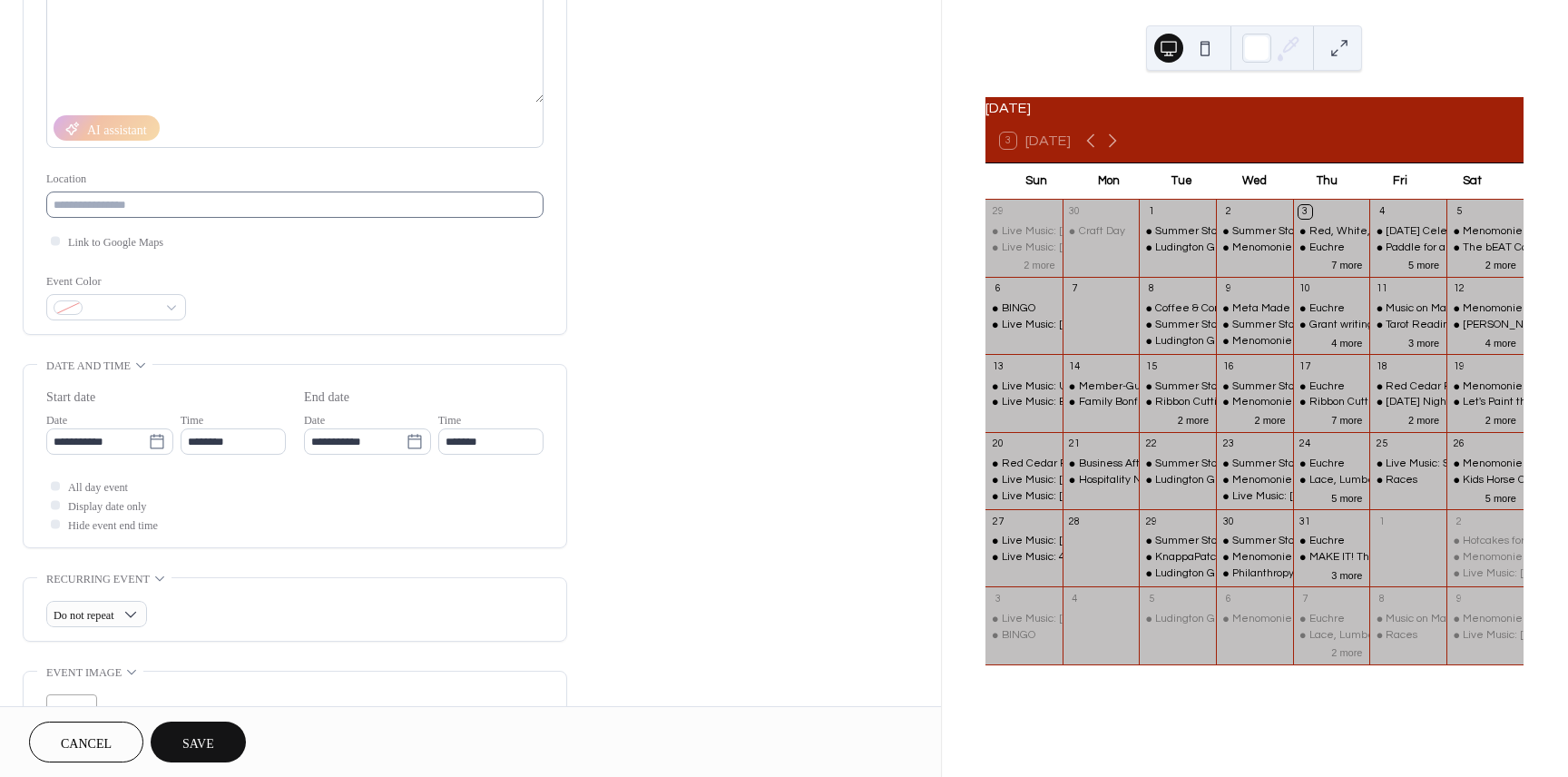 type on "**********" 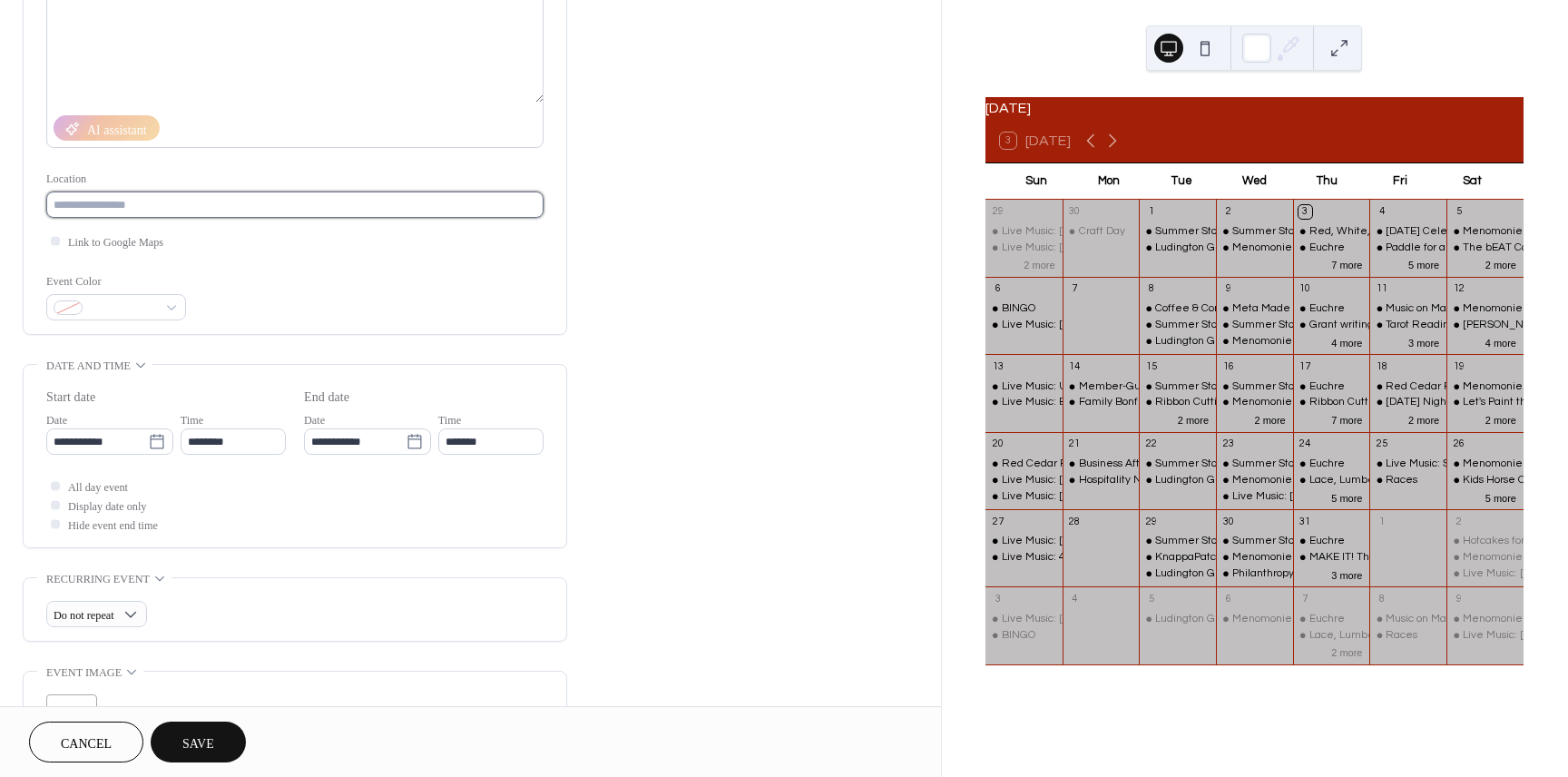 click at bounding box center (295, 204) 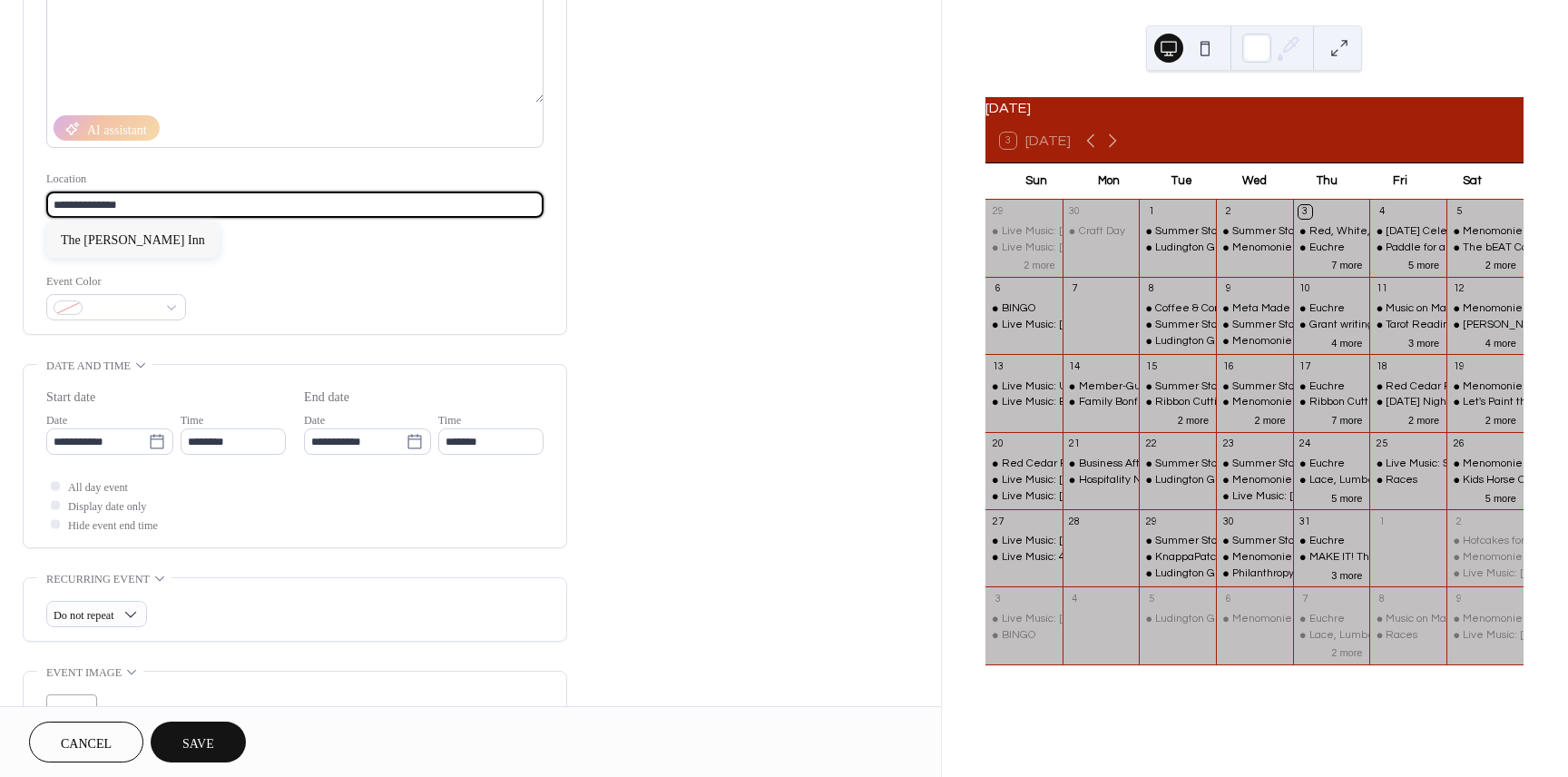 type on "**********" 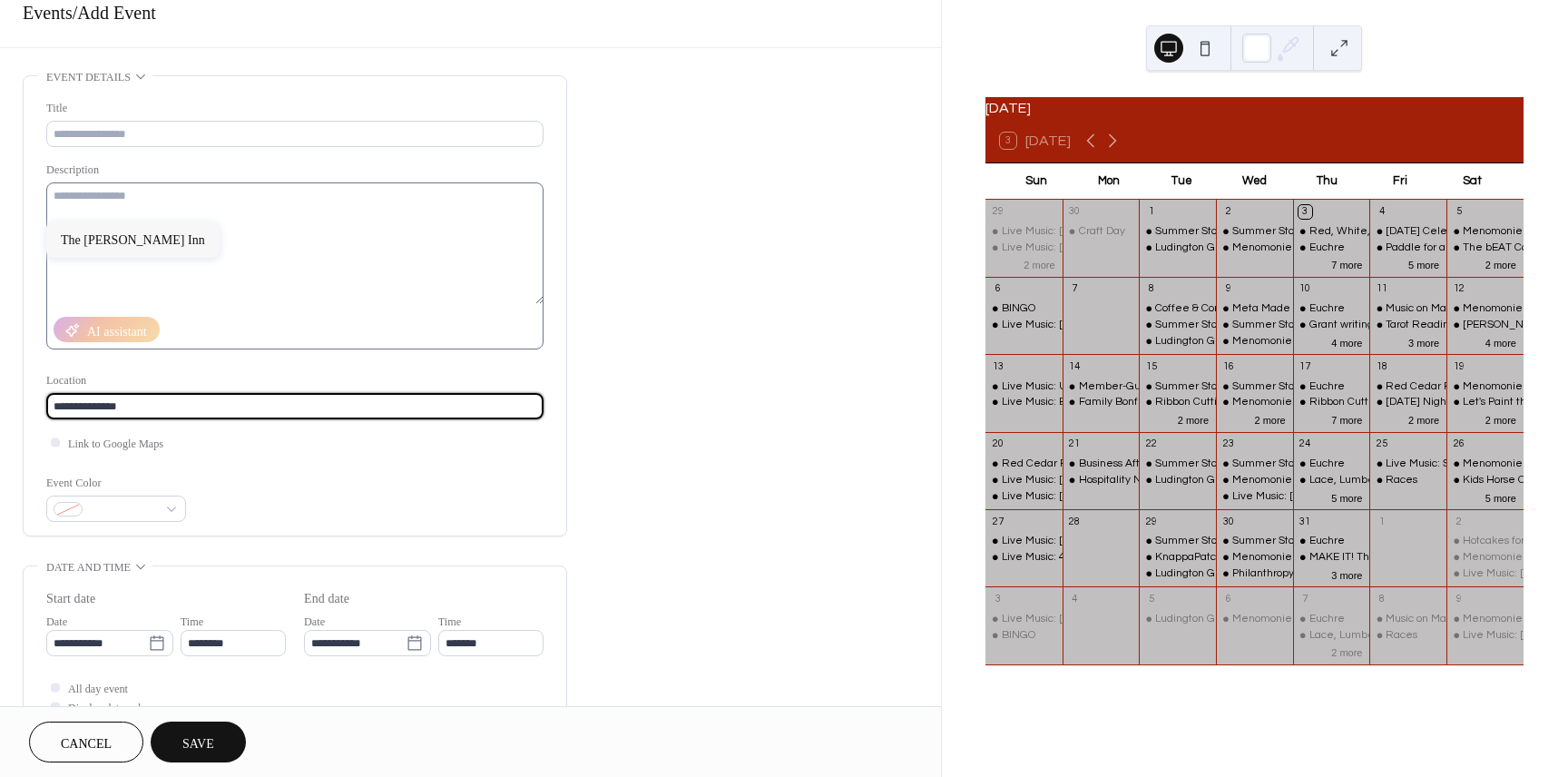 scroll, scrollTop: 0, scrollLeft: 0, axis: both 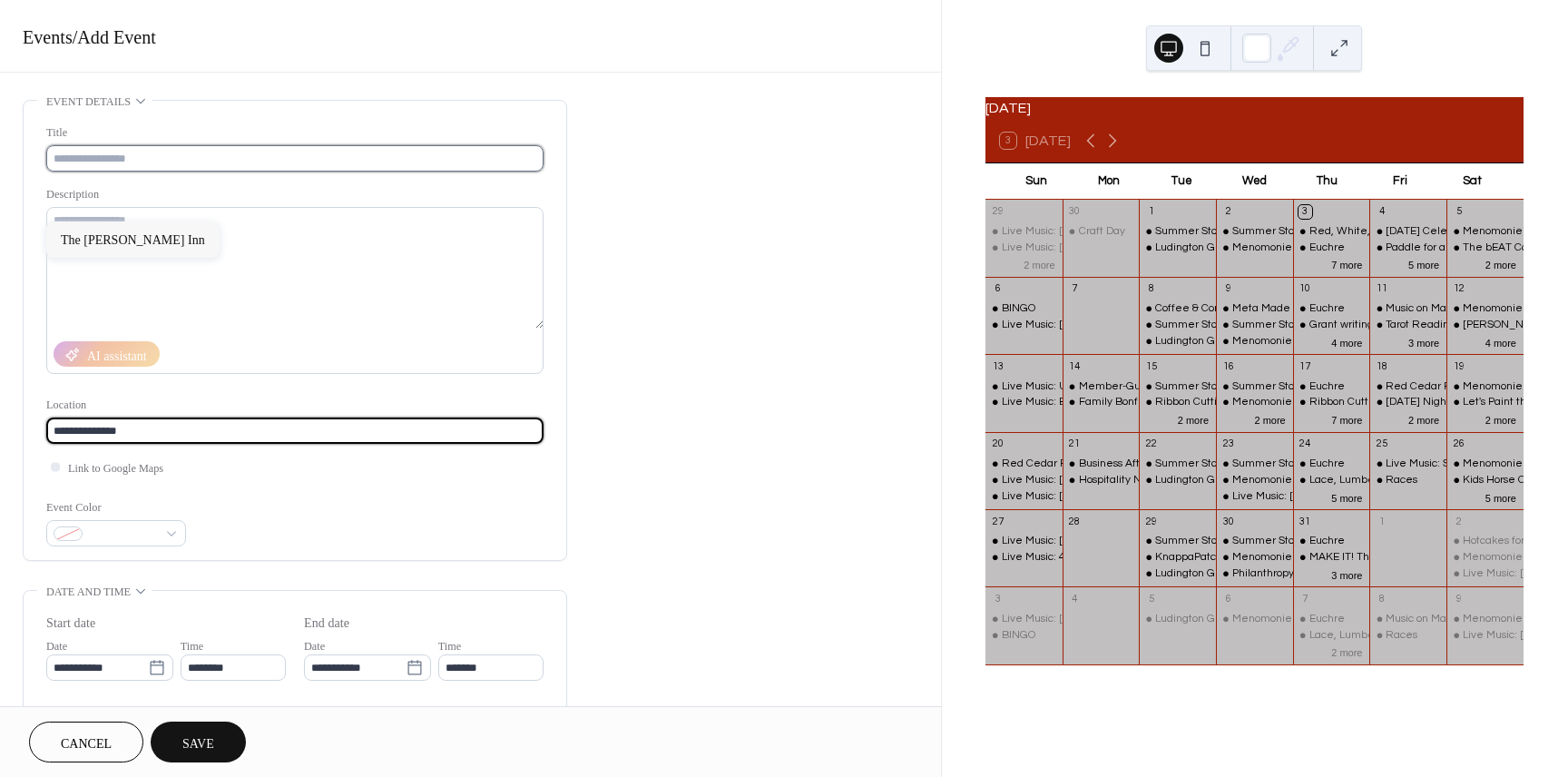 type 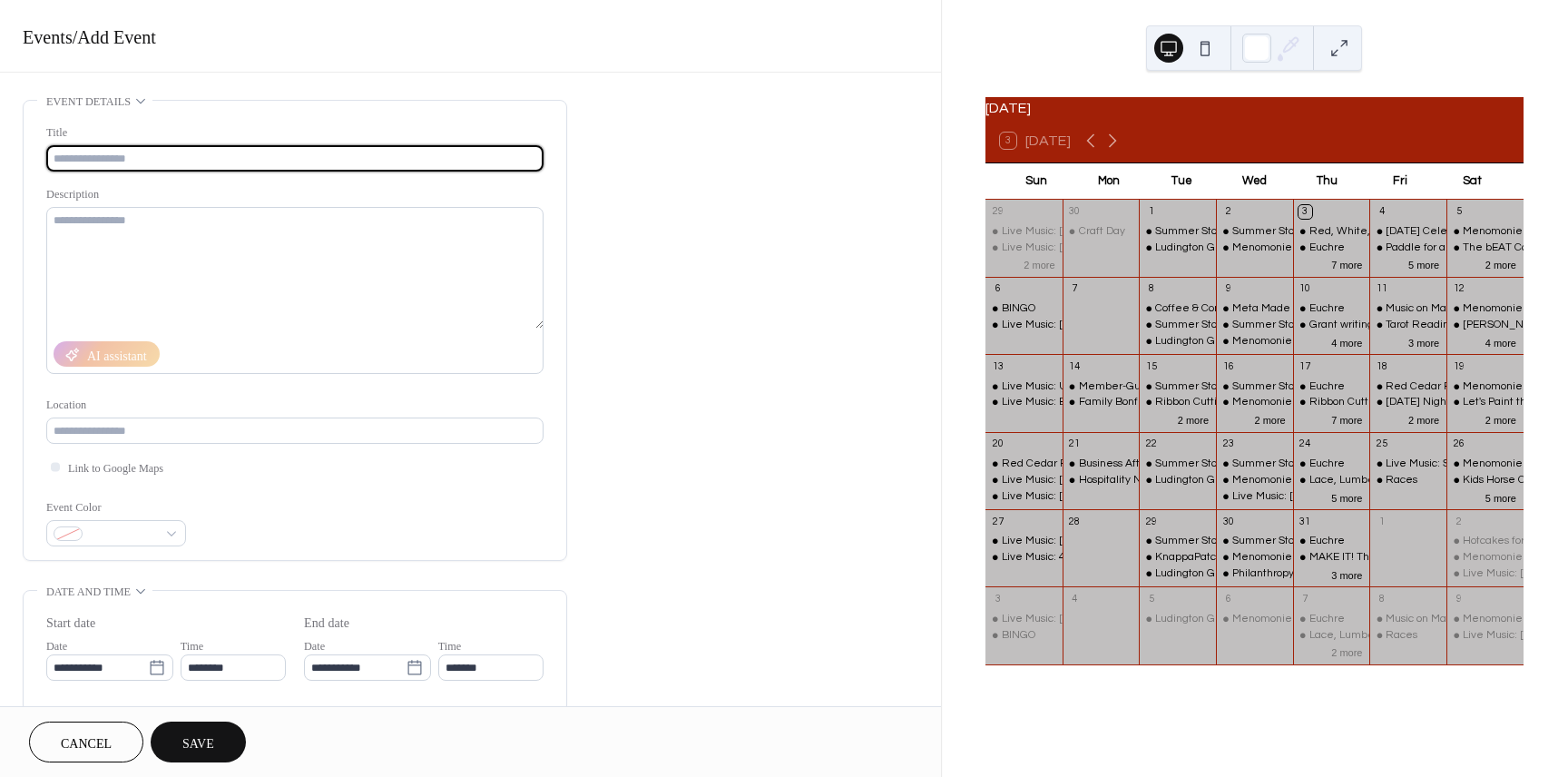 paste on "**********" 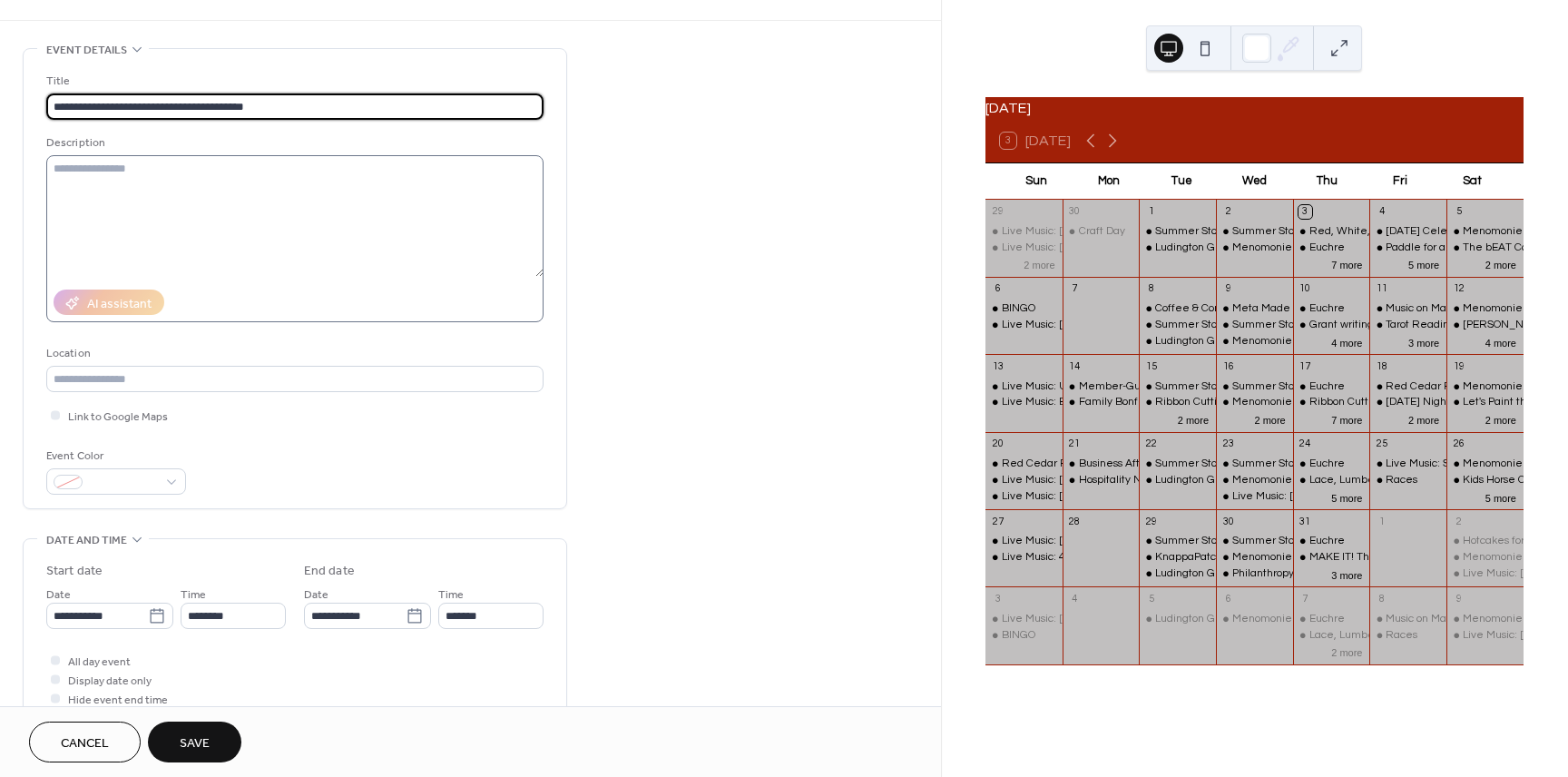 scroll, scrollTop: 202, scrollLeft: 0, axis: vertical 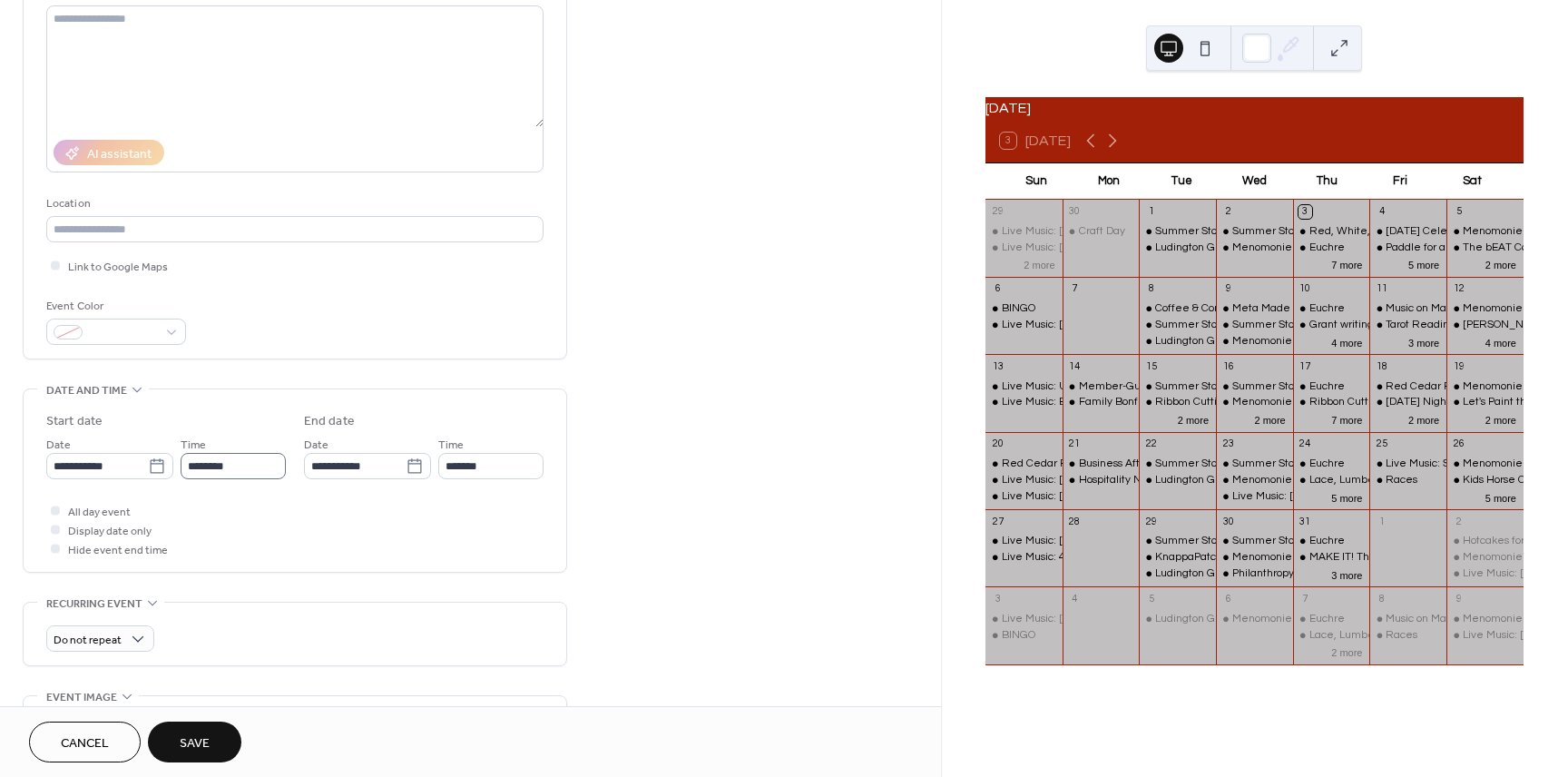 type on "**********" 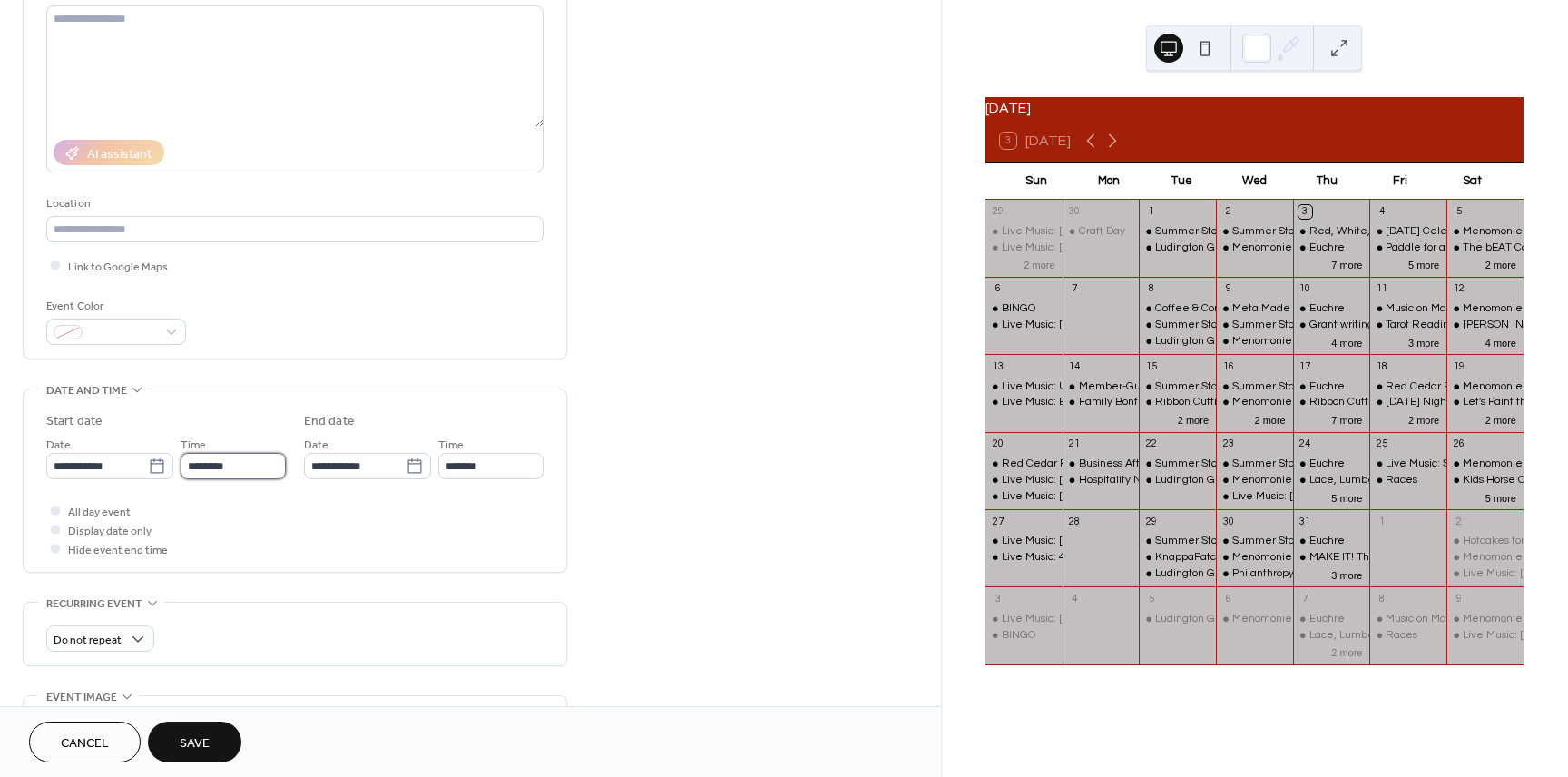 click on "********" at bounding box center [233, 466] 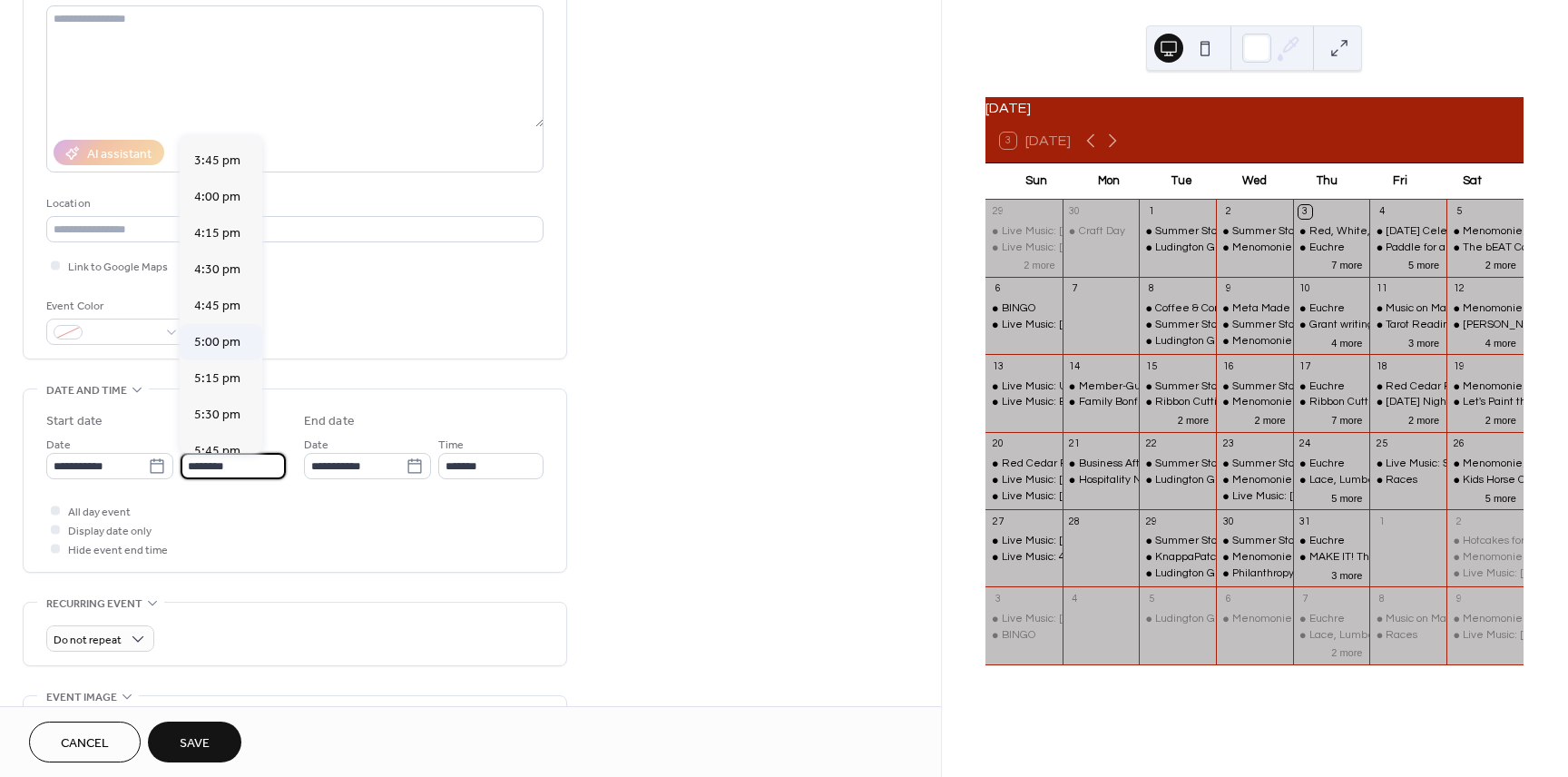 scroll, scrollTop: 2277, scrollLeft: 0, axis: vertical 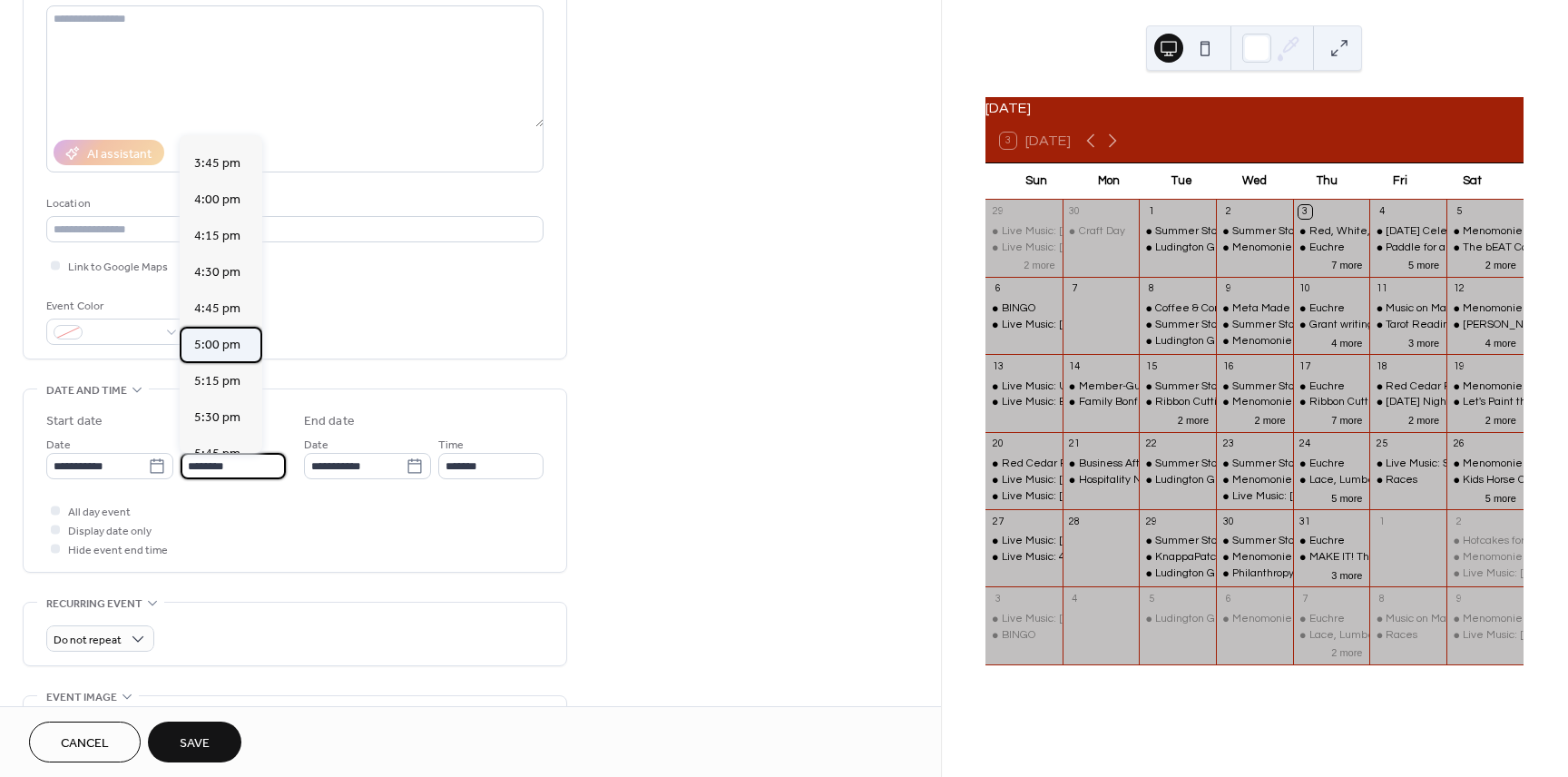 click on "5:00 pm" at bounding box center (217, 345) 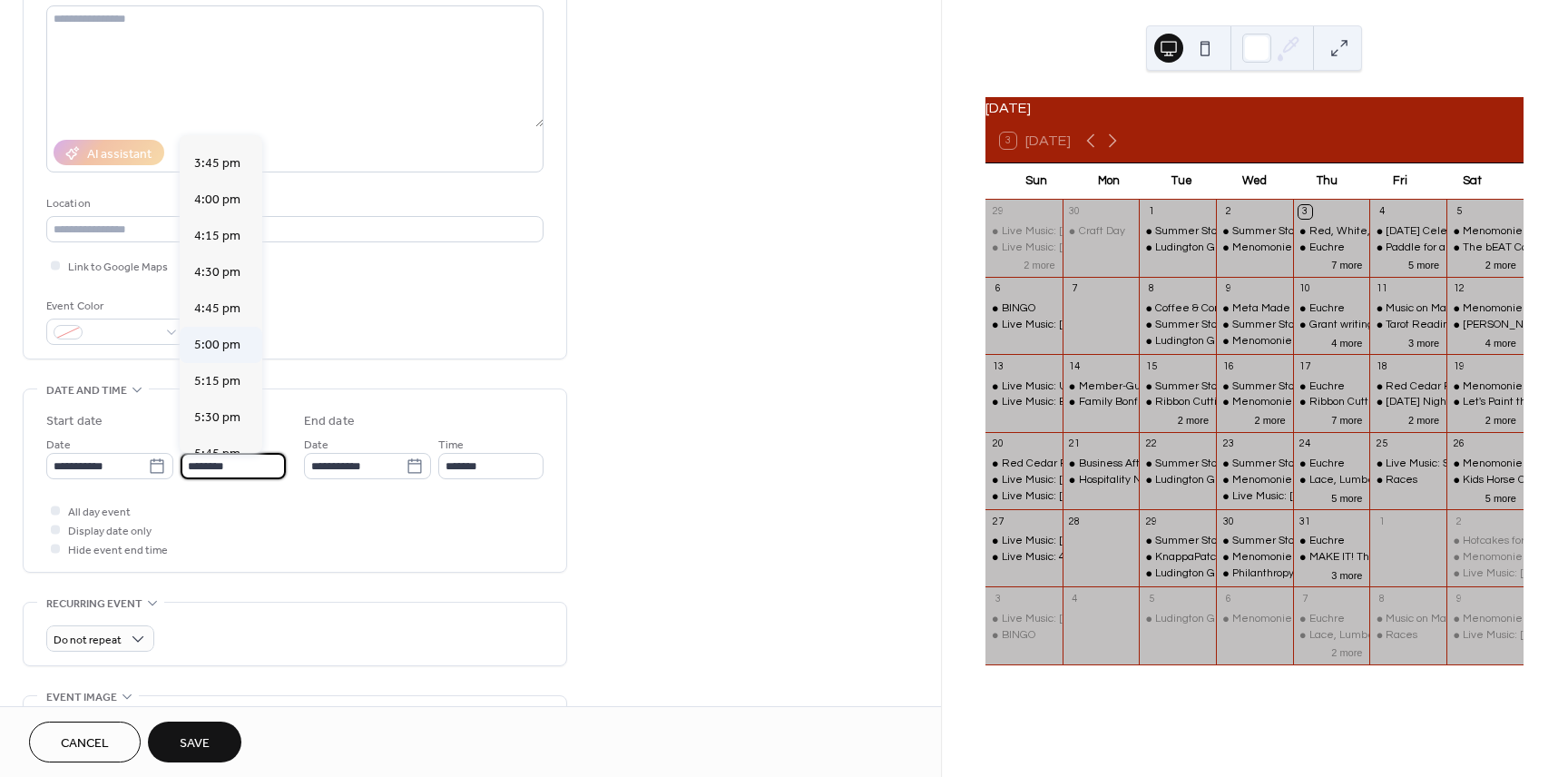 type on "*******" 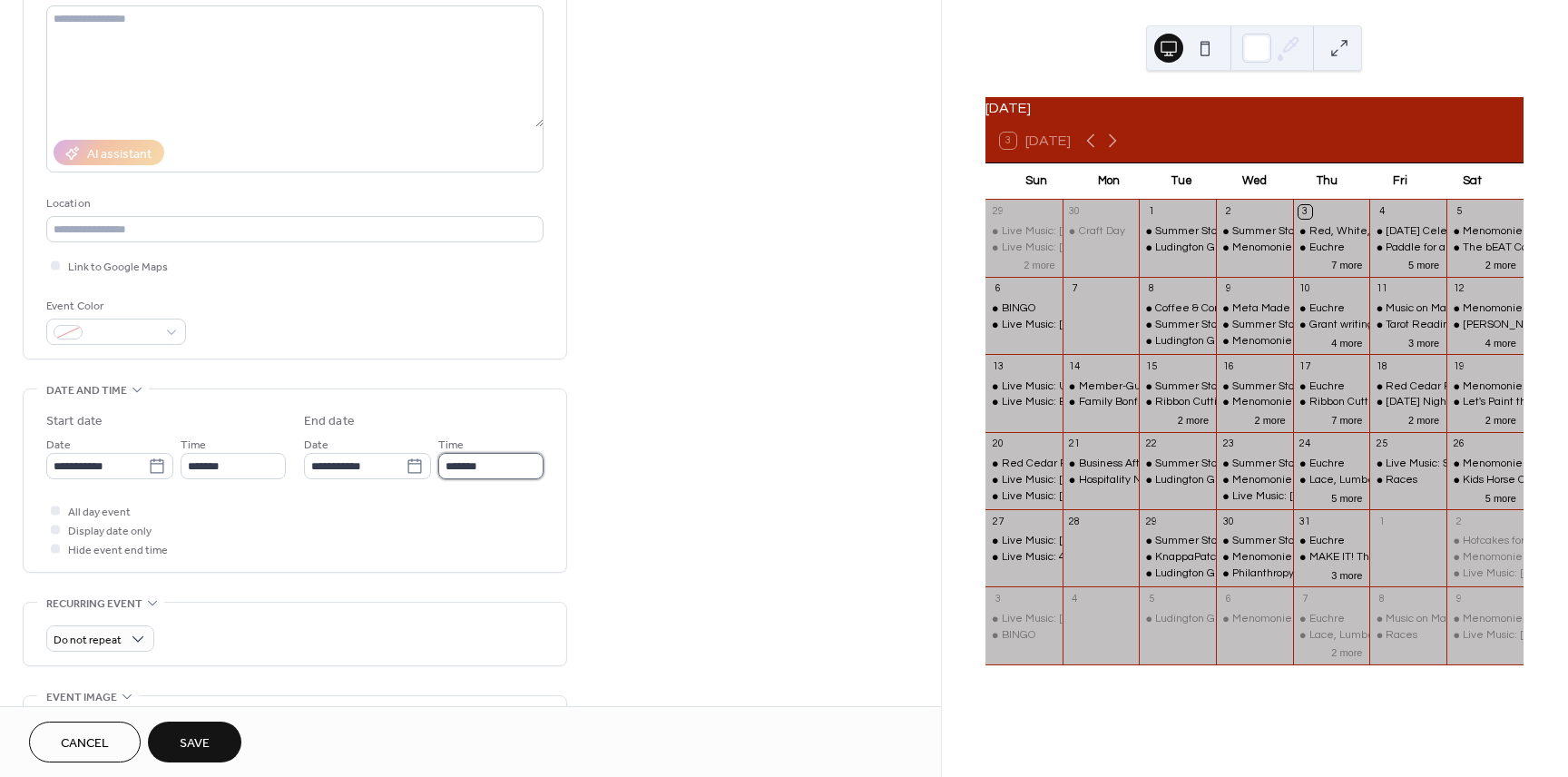 click on "*******" at bounding box center (491, 466) 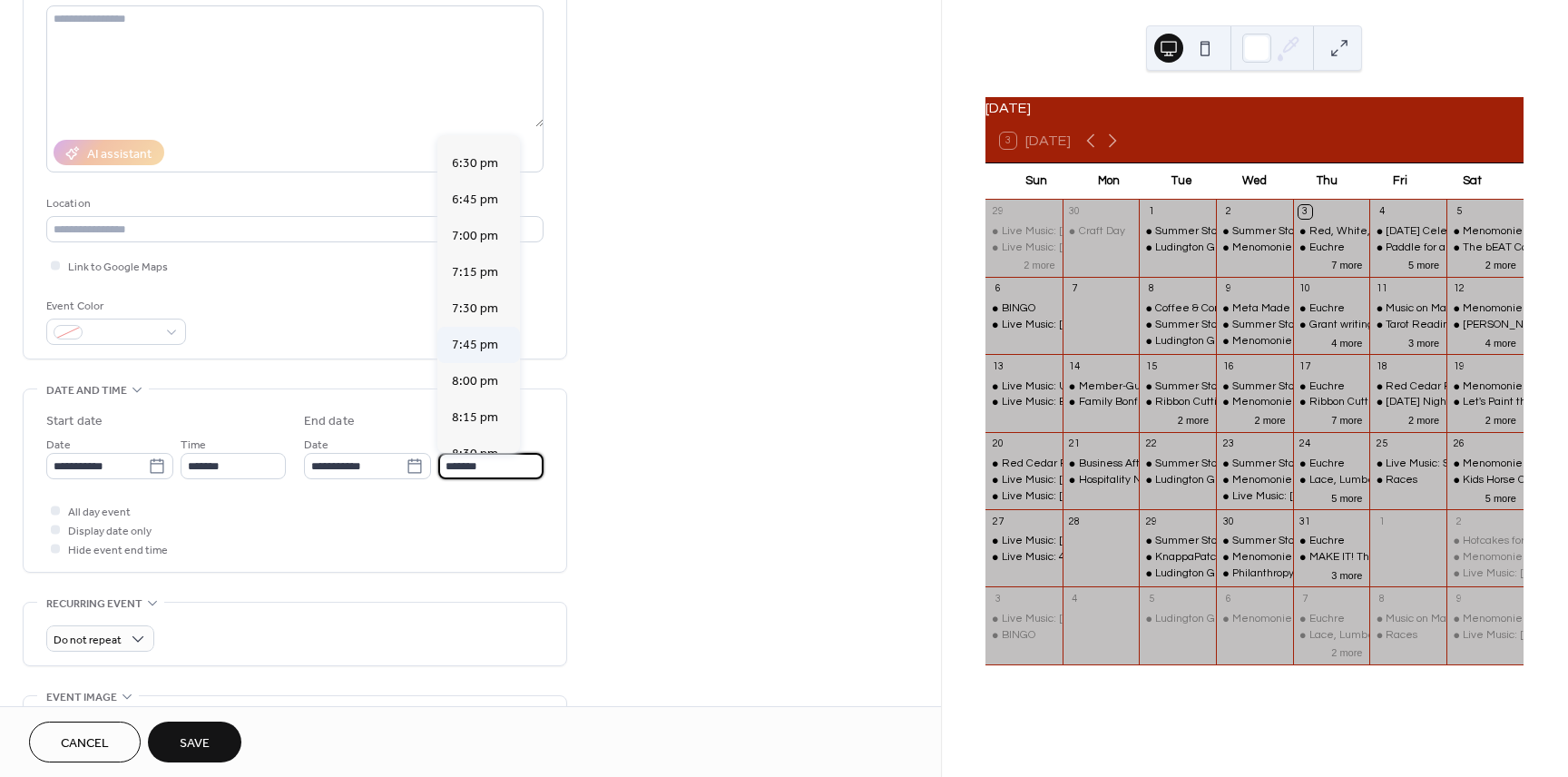 scroll, scrollTop: 182, scrollLeft: 0, axis: vertical 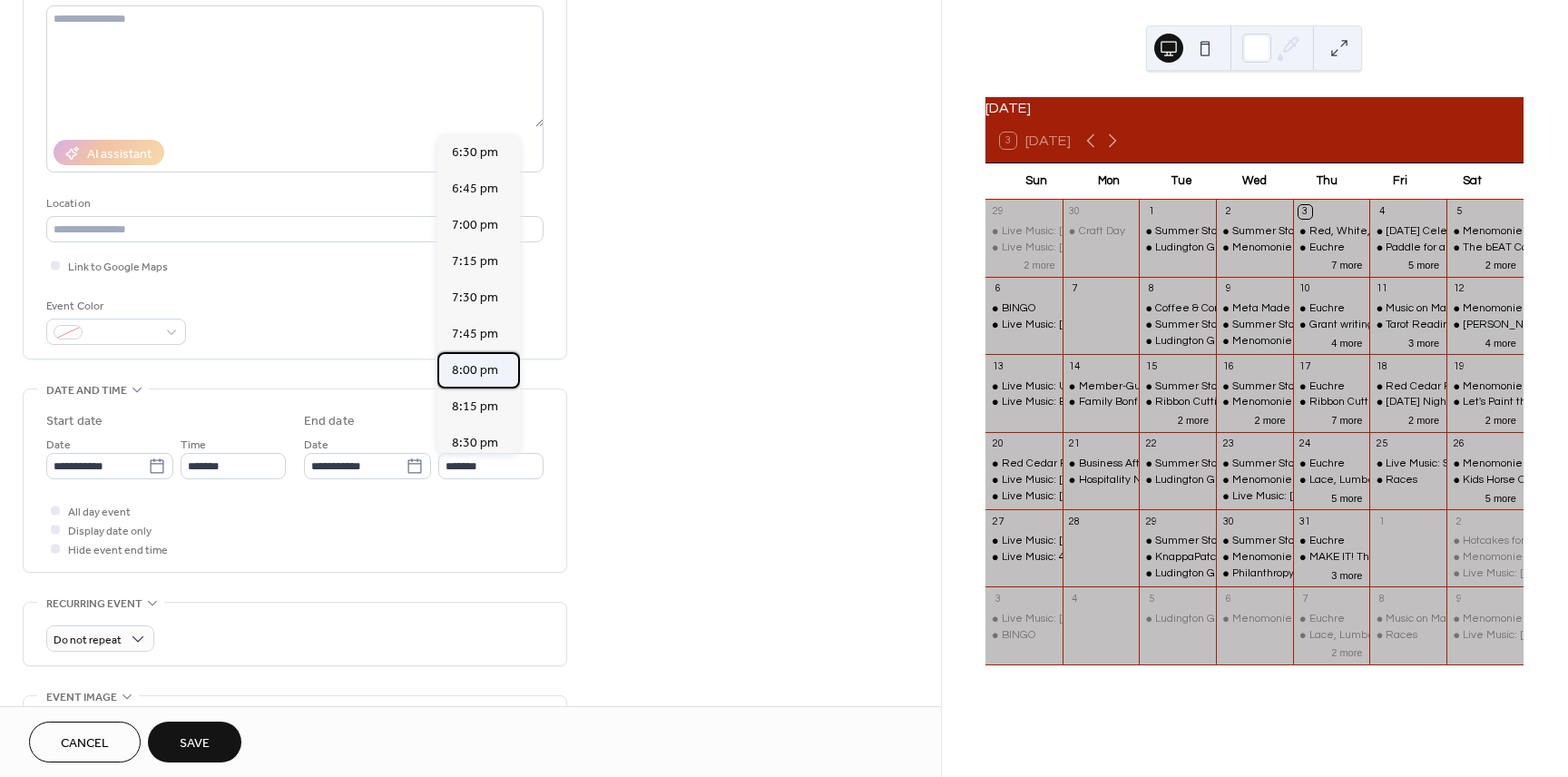 click on "8:00 pm" at bounding box center [475, 370] 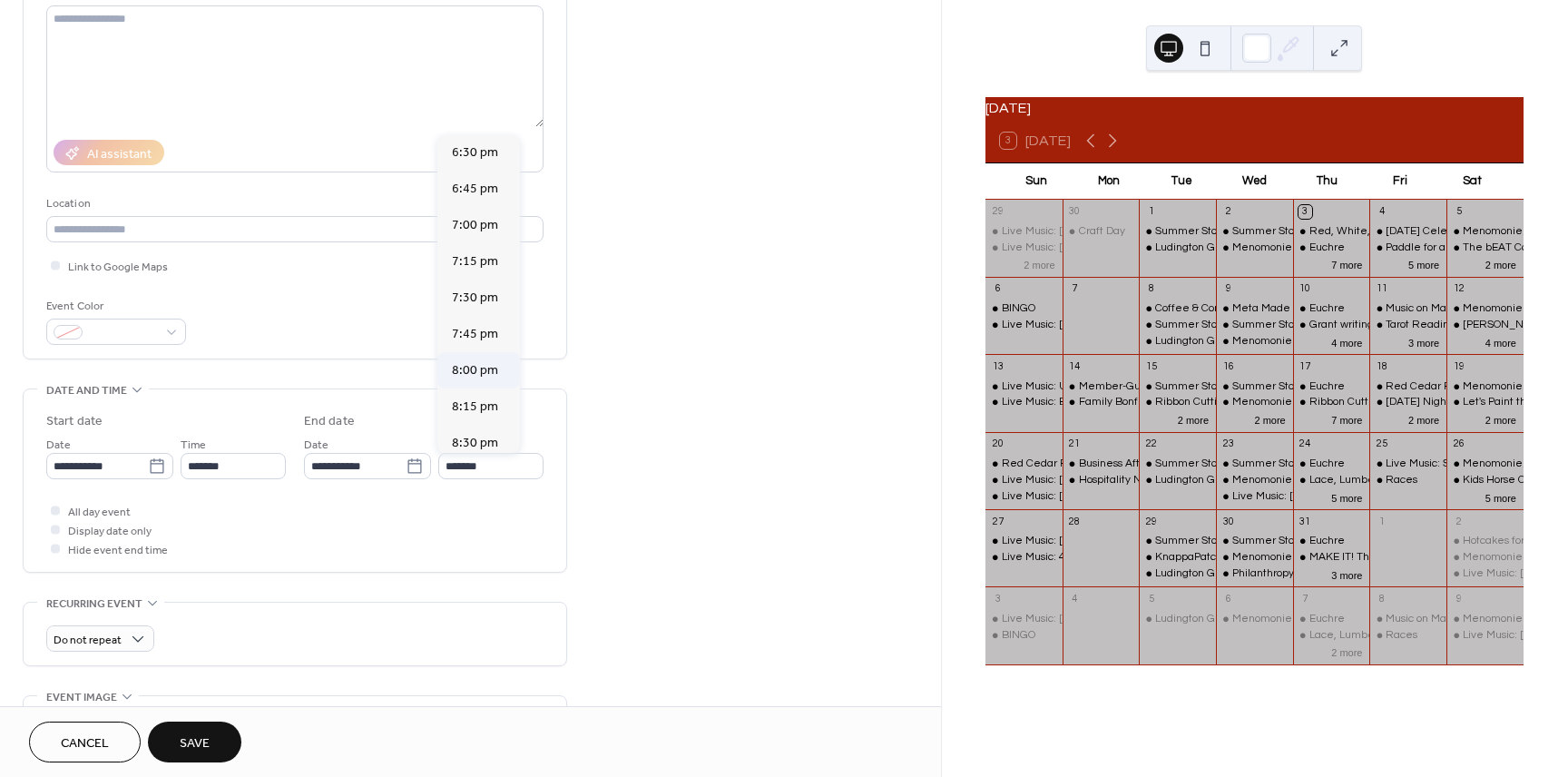 type on "*******" 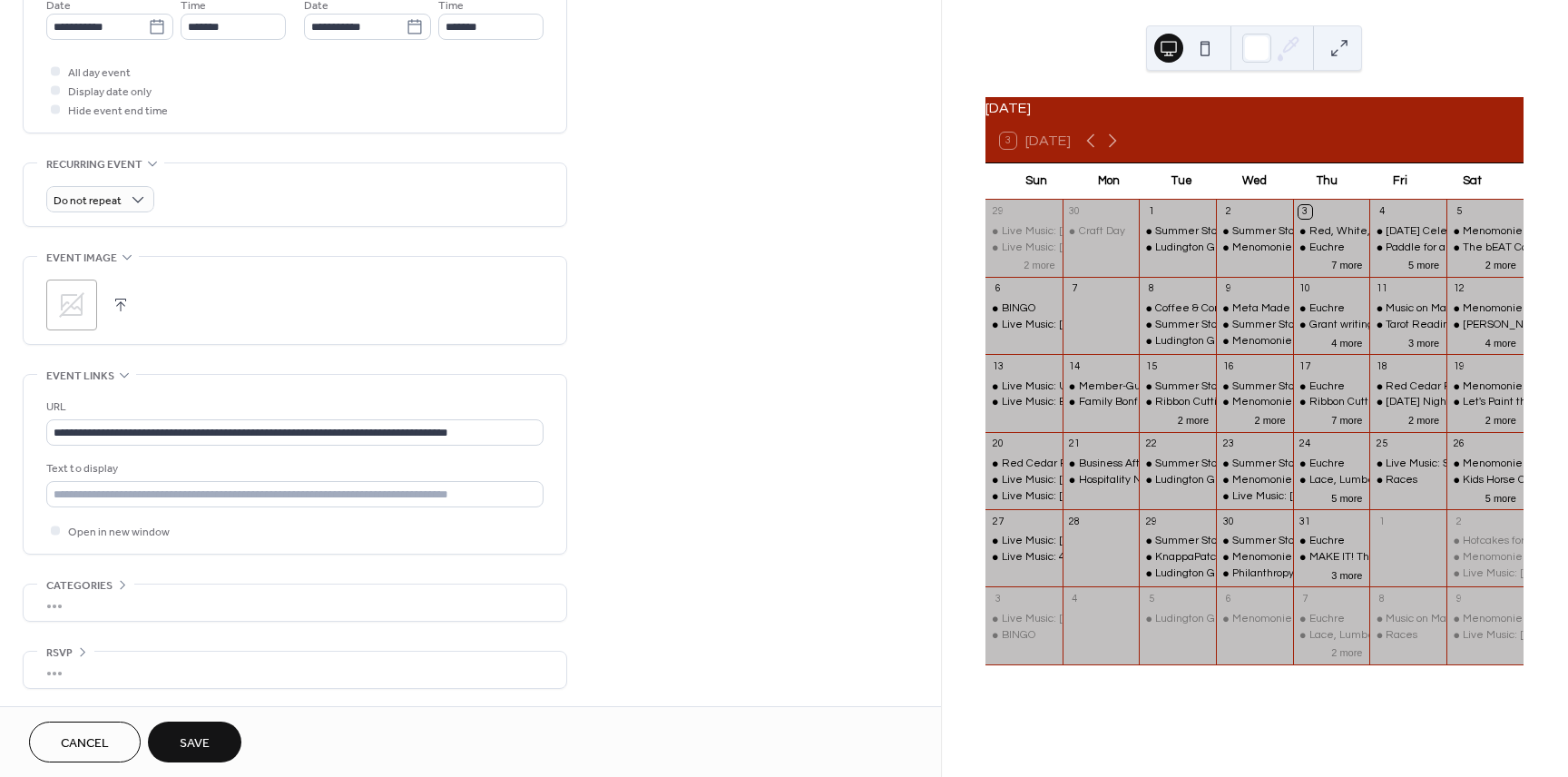 scroll, scrollTop: 642, scrollLeft: 0, axis: vertical 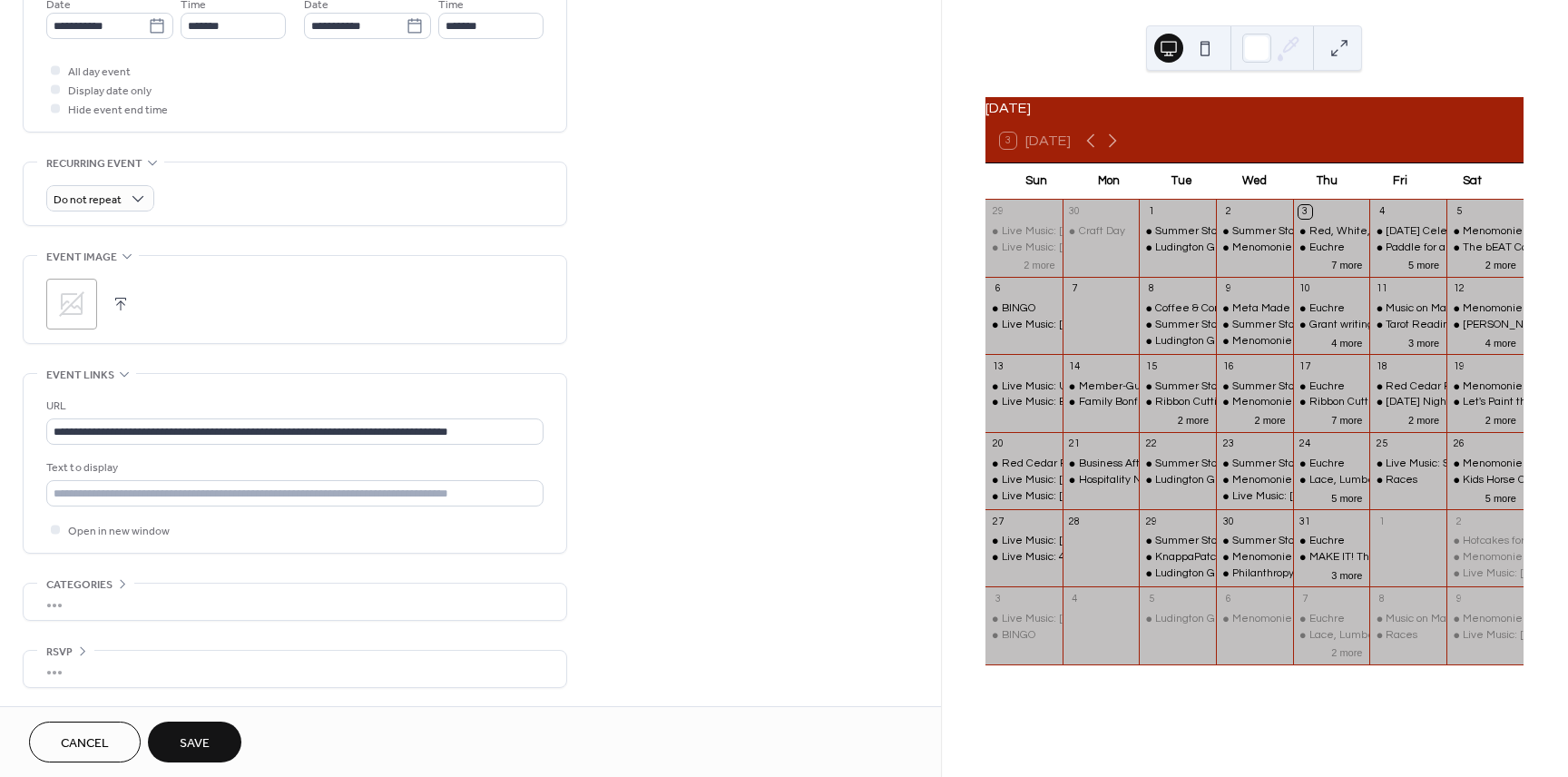click on "Save" at bounding box center [194, 743] 